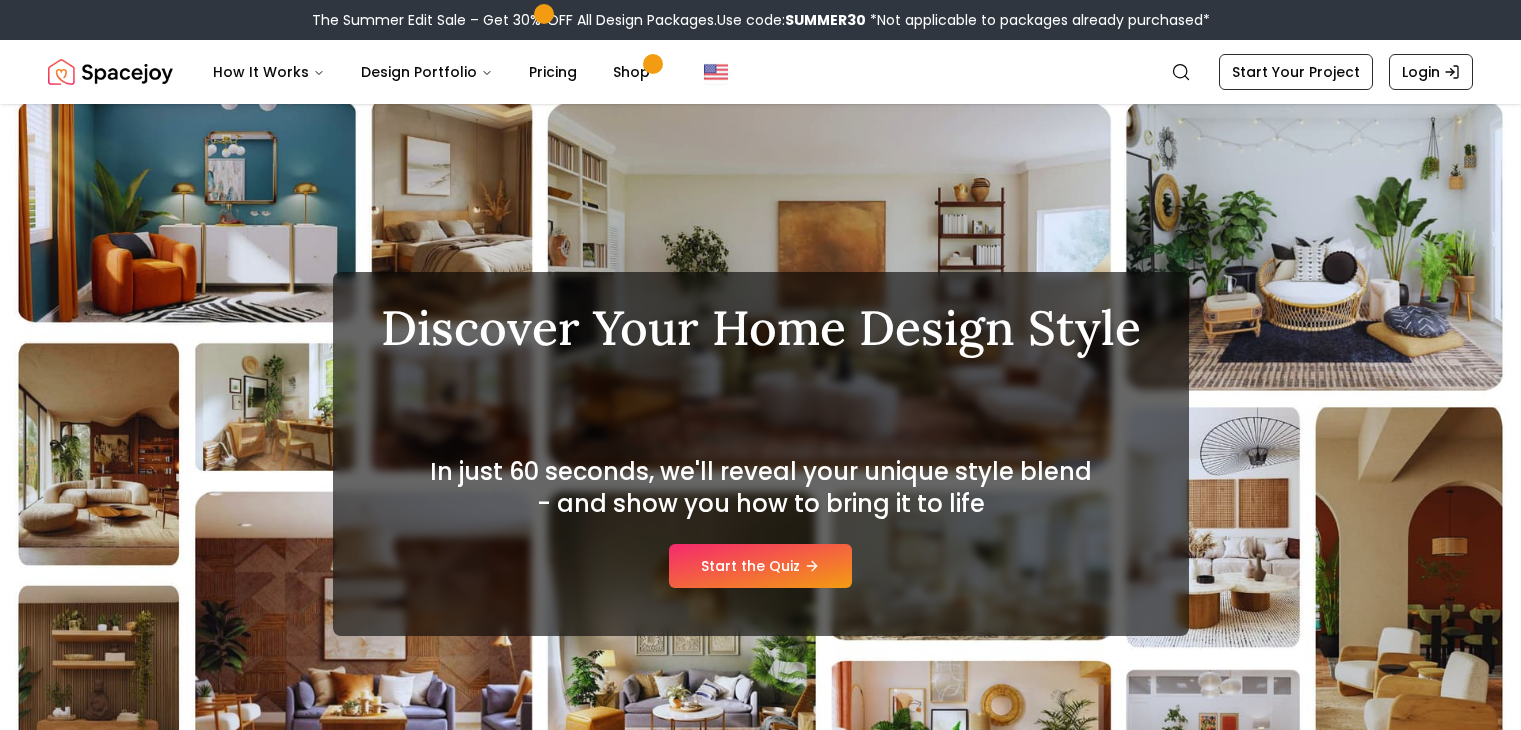 scroll, scrollTop: 0, scrollLeft: 0, axis: both 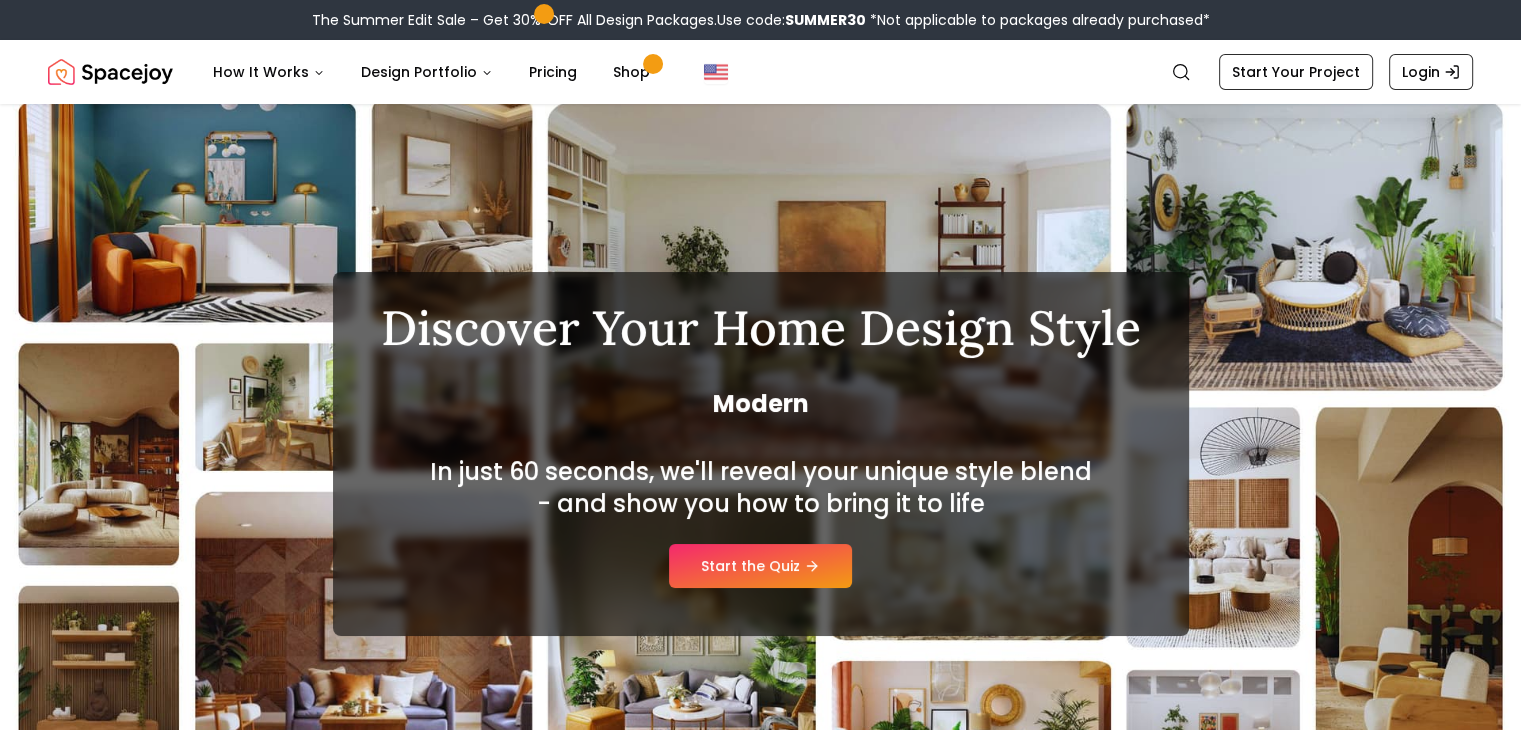 click on "Discover Your Home Design Style Modern In just 60 seconds, we'll reveal your unique style blend - and show you how to bring it to life Start the Quiz" at bounding box center (761, 454) 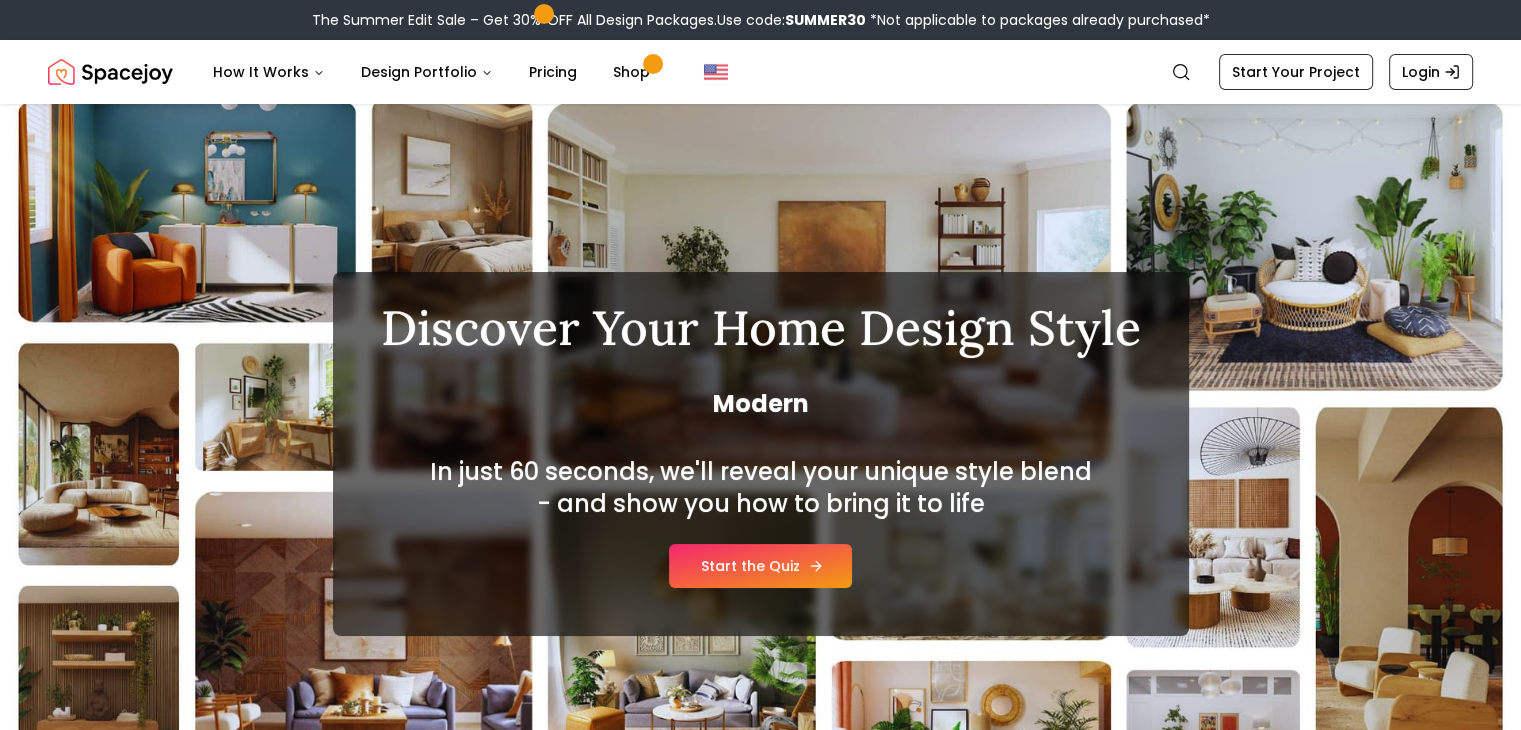 click on "Start the Quiz" at bounding box center (760, 566) 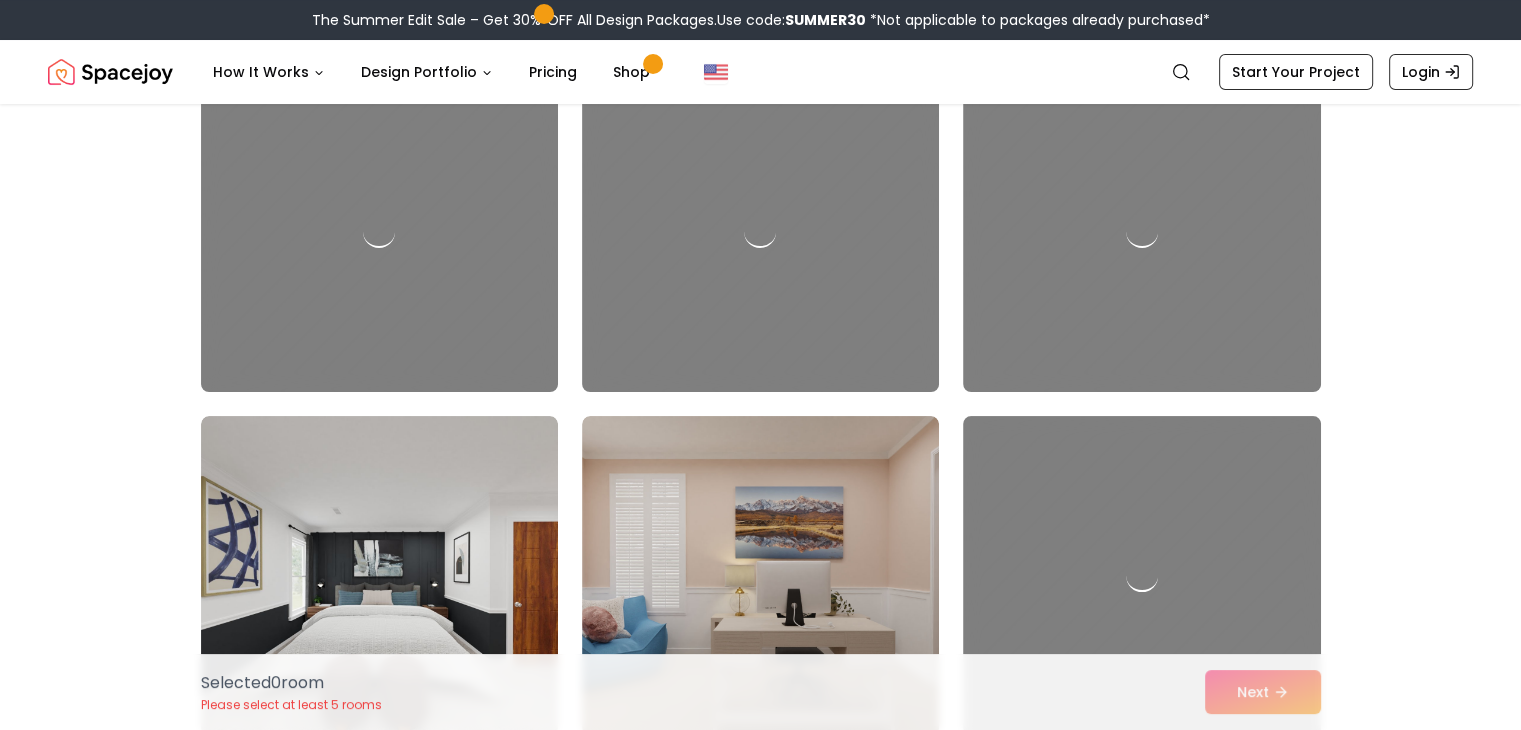 scroll, scrollTop: 300, scrollLeft: 0, axis: vertical 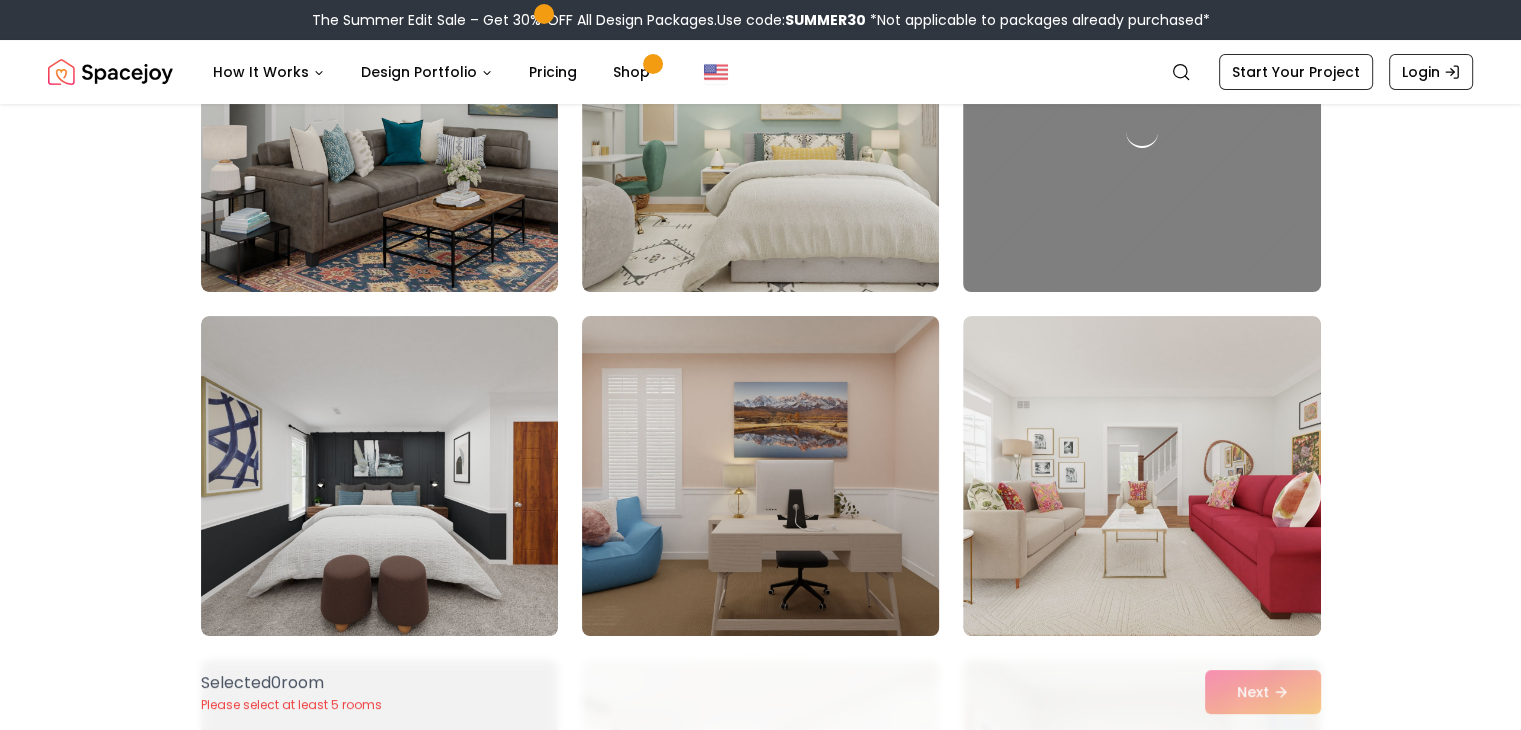 click at bounding box center [760, 476] 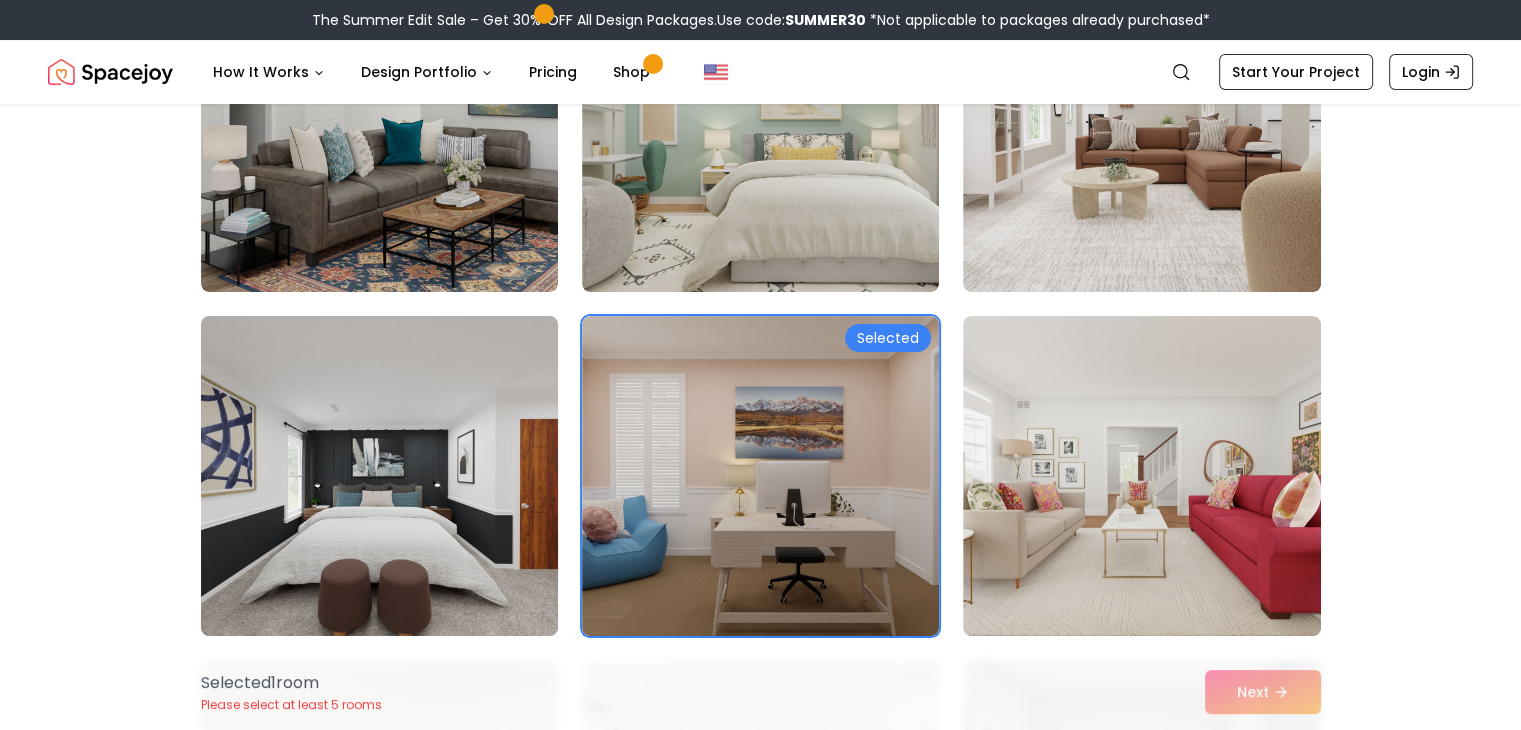 click at bounding box center (379, 476) 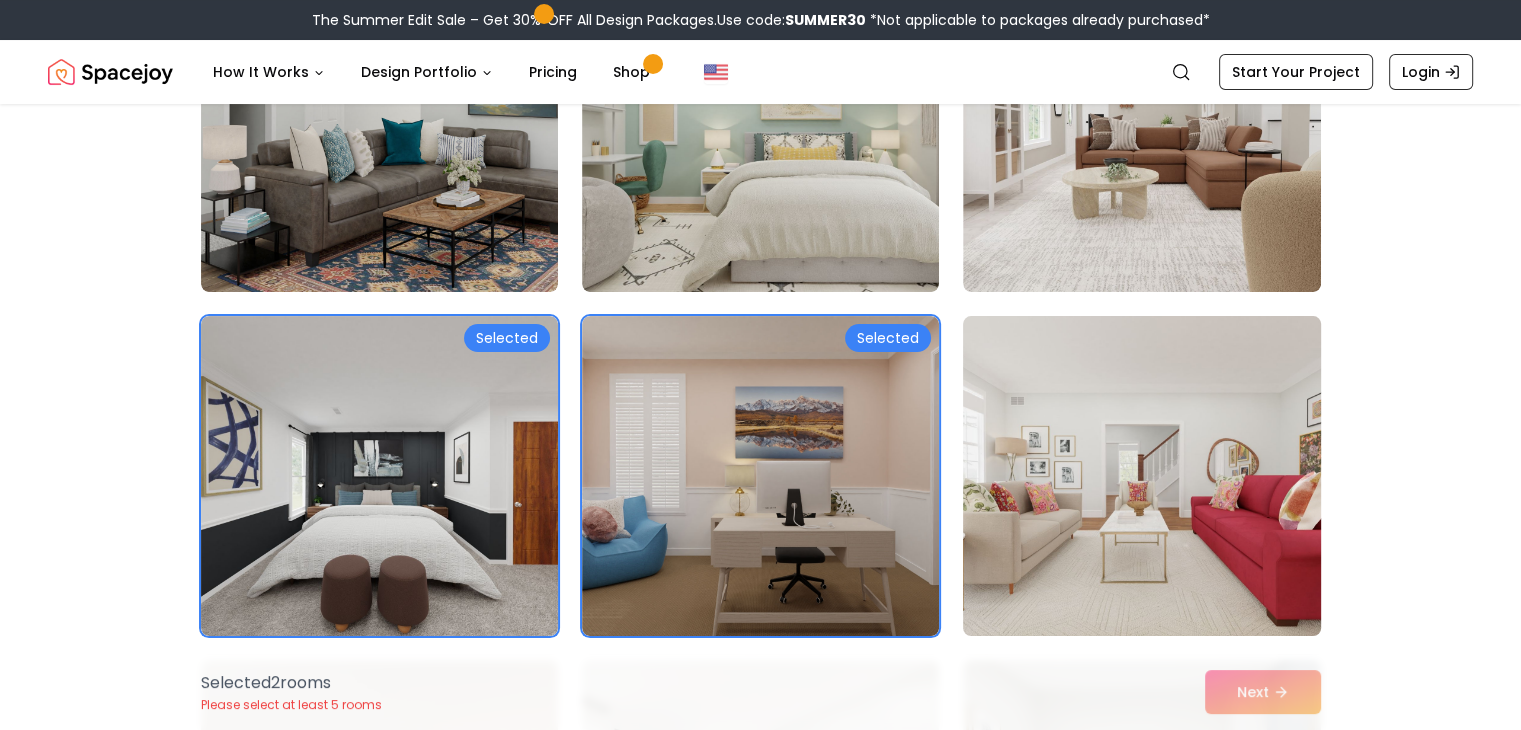 click at bounding box center (1141, 476) 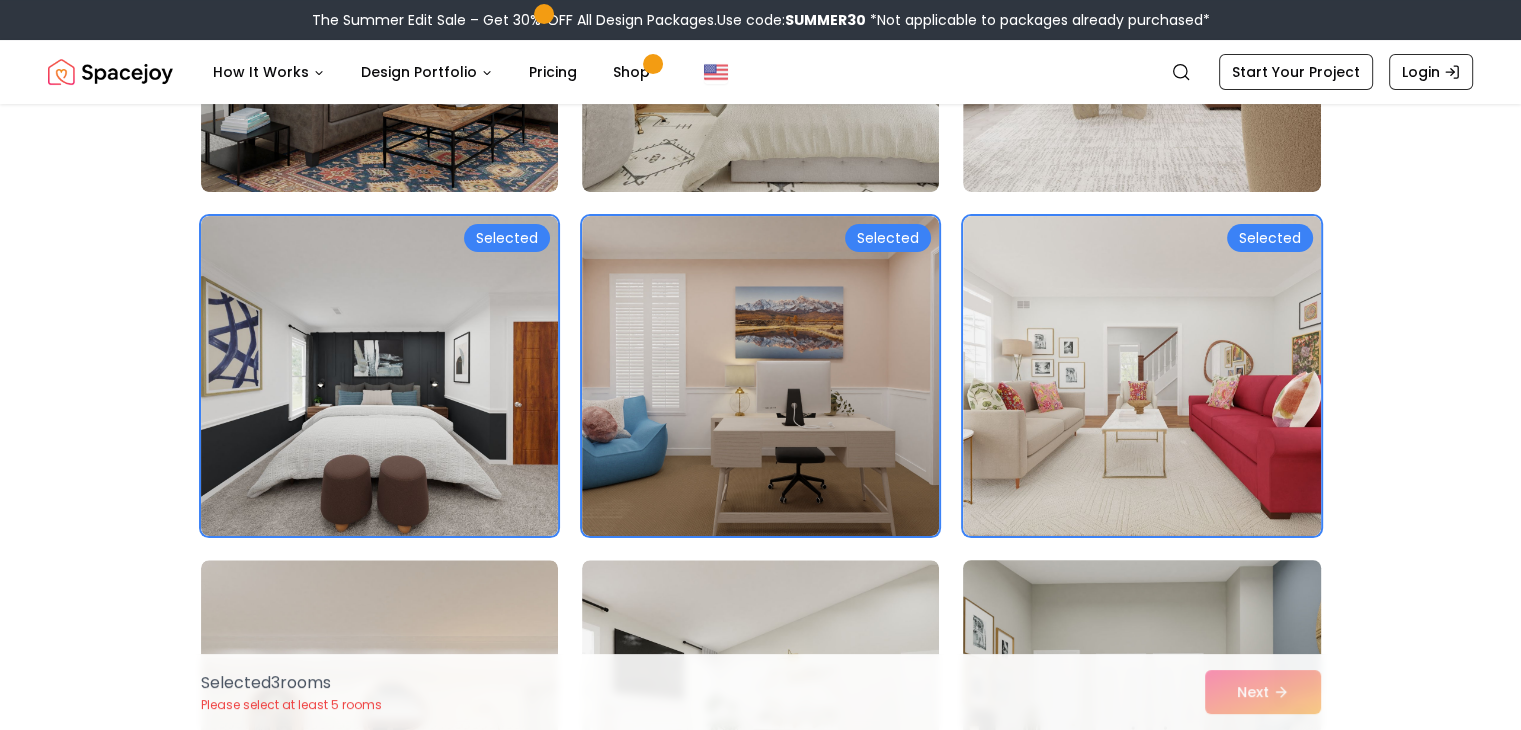 scroll, scrollTop: 800, scrollLeft: 0, axis: vertical 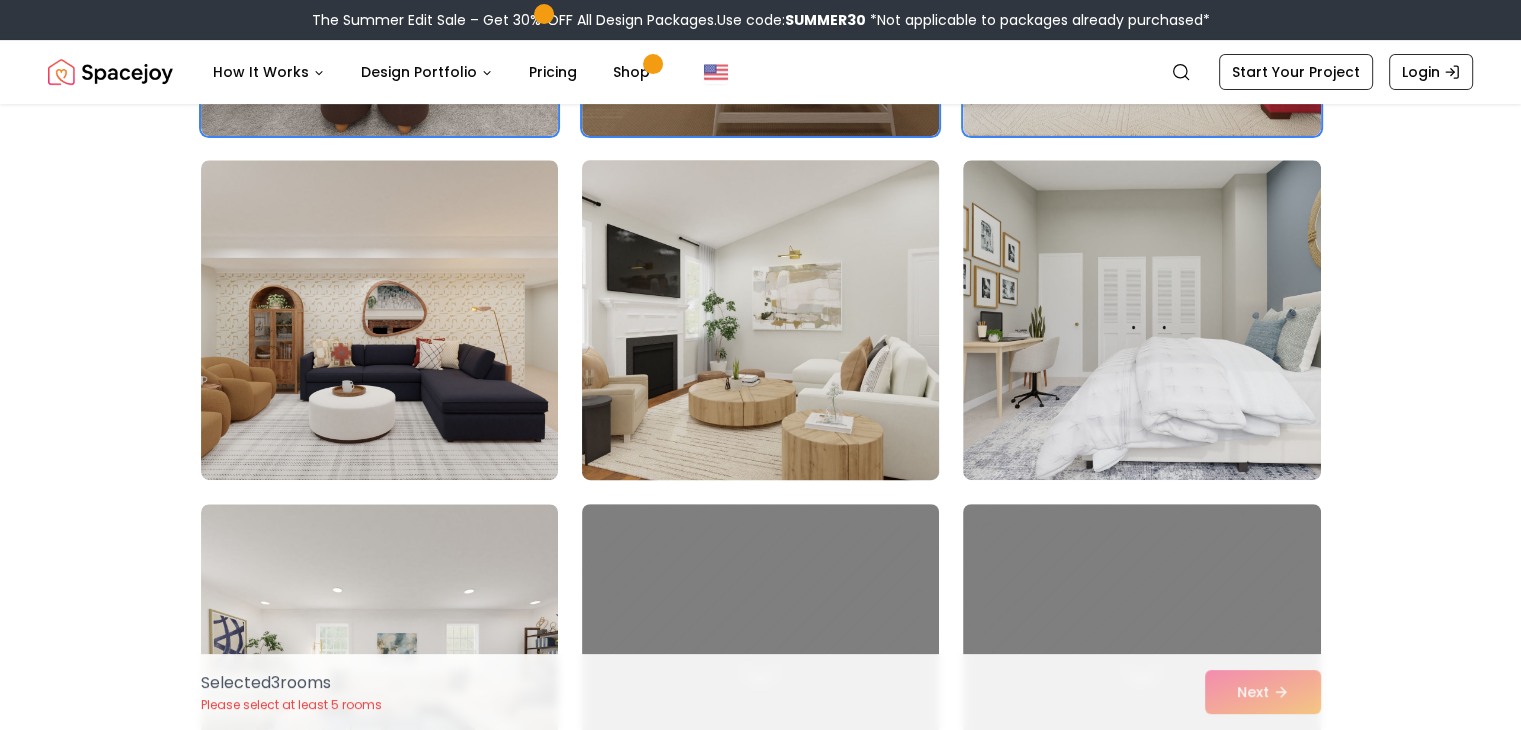 click at bounding box center [760, 320] 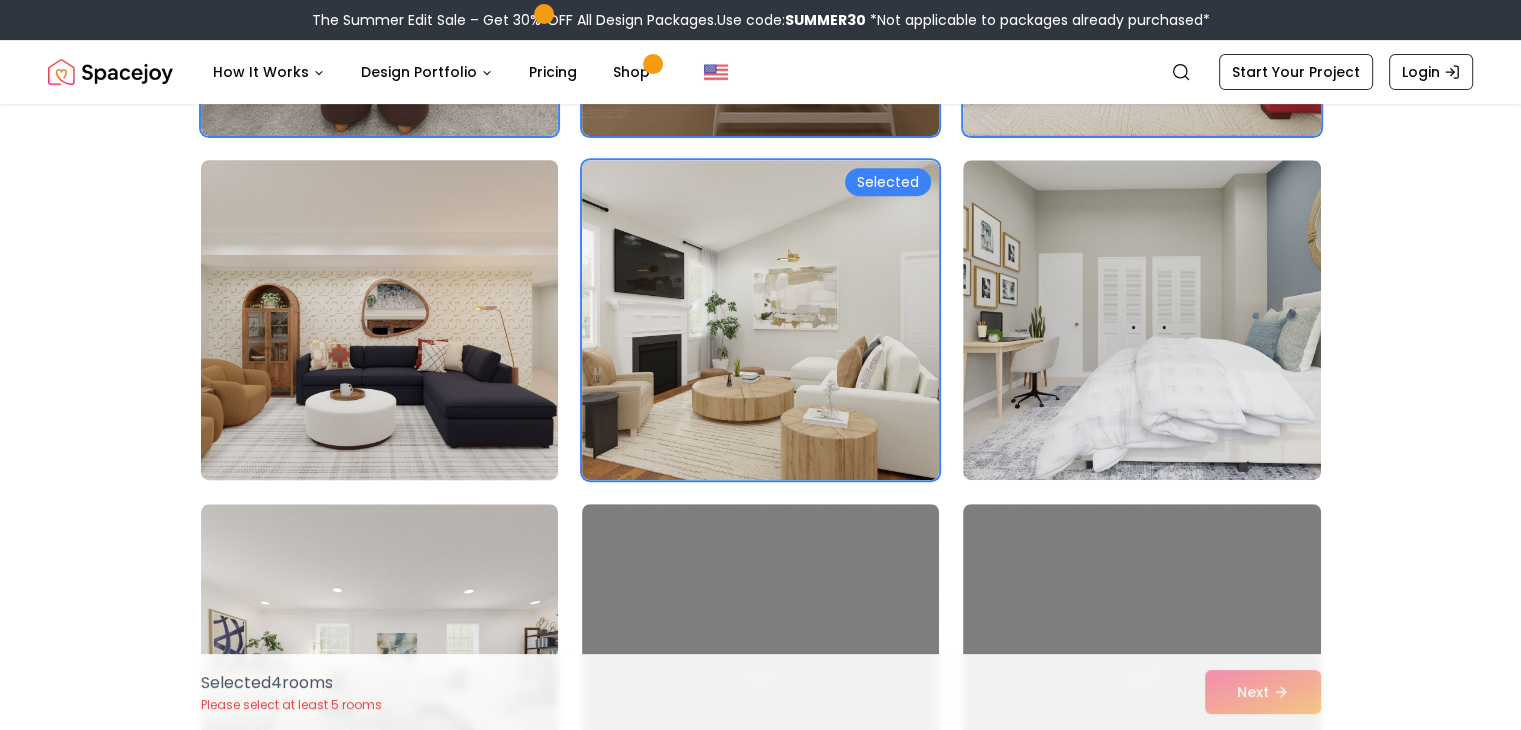 click at bounding box center (379, 320) 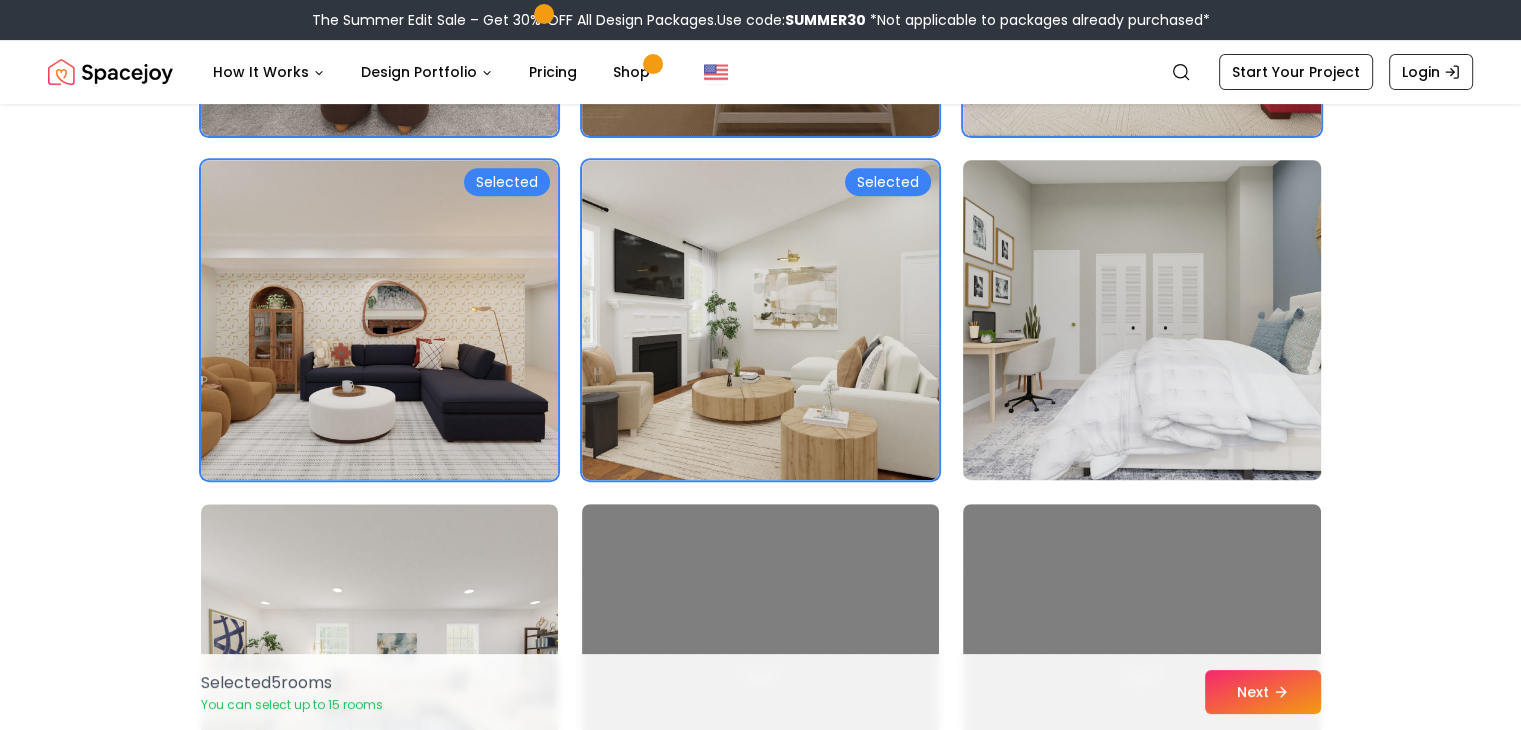 click at bounding box center (1141, 320) 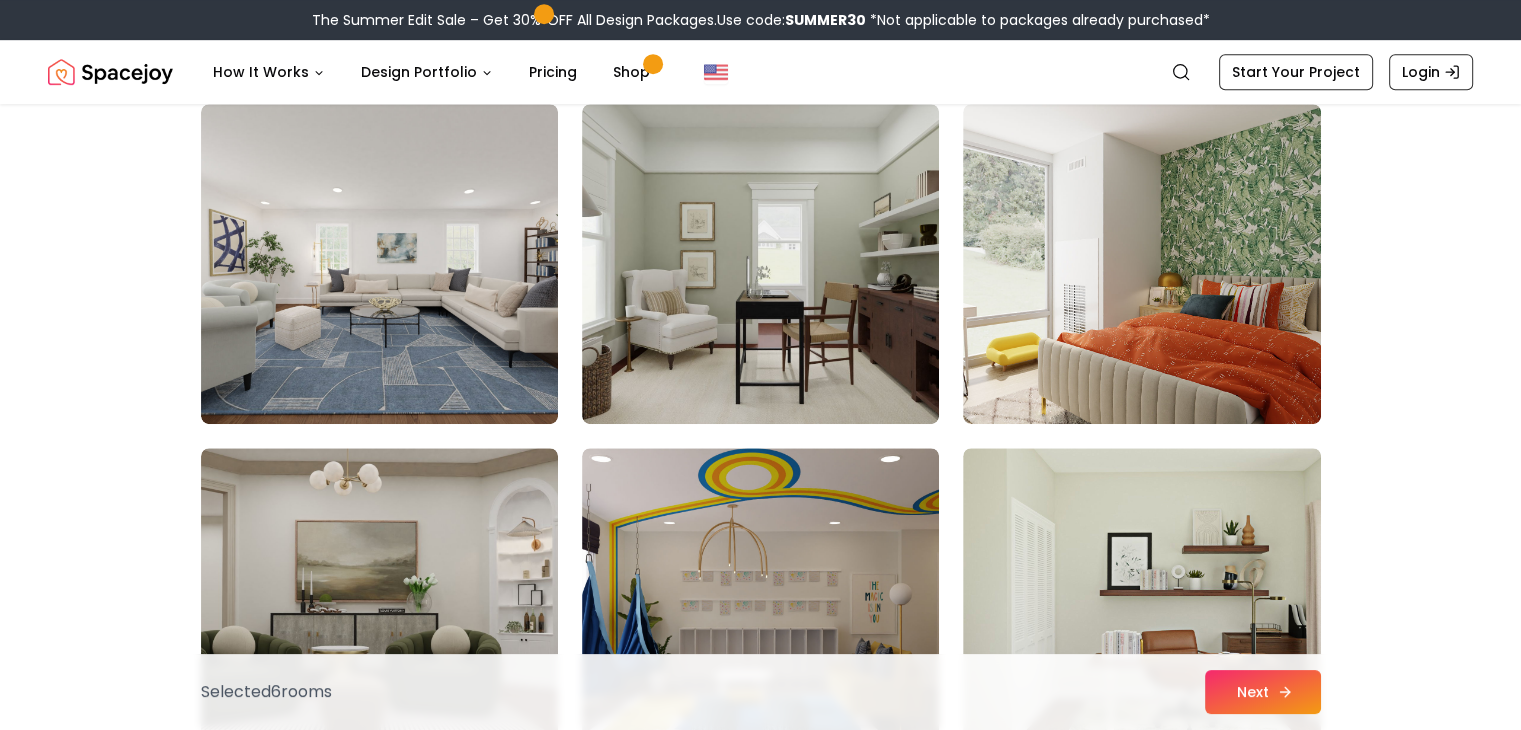 click on "Next" at bounding box center [1263, 692] 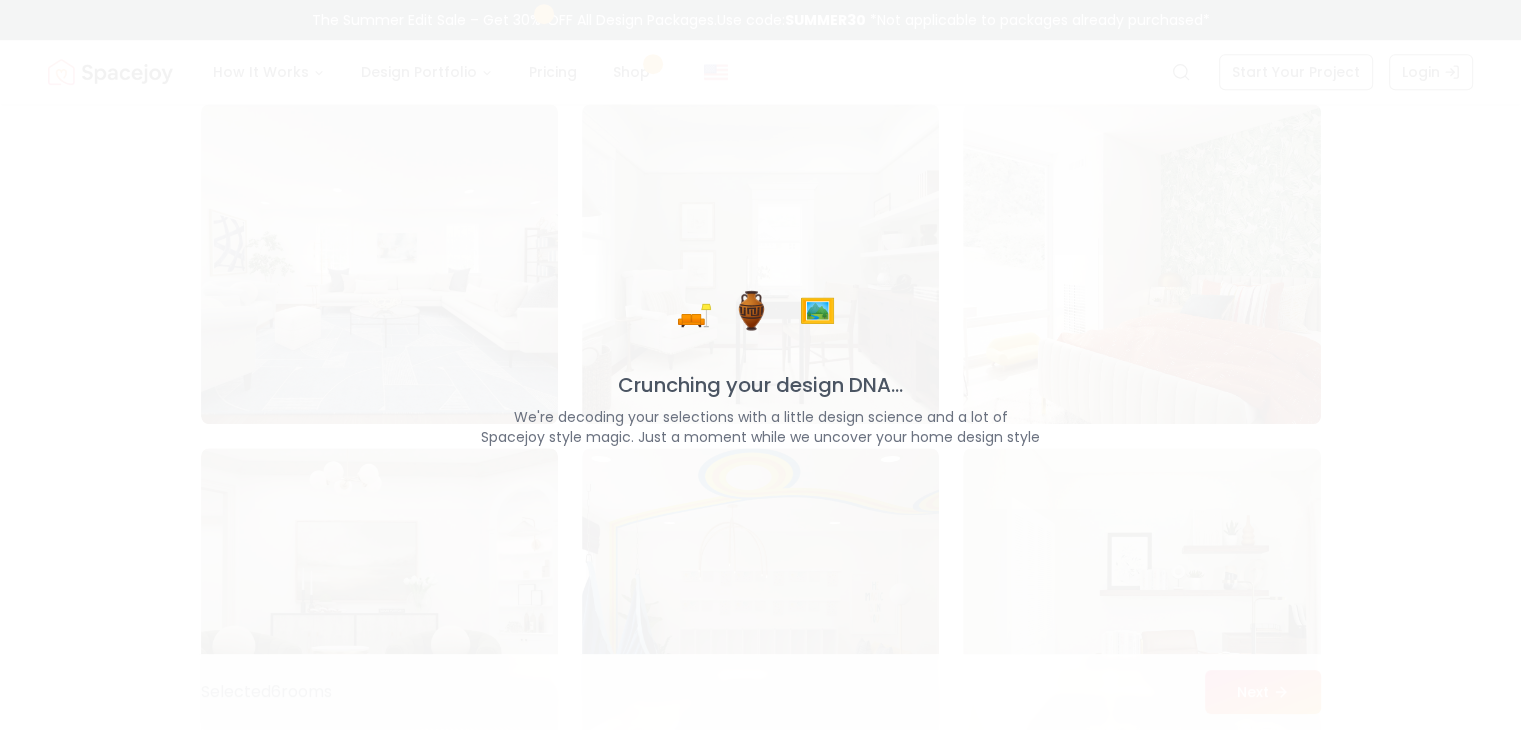 scroll, scrollTop: 1200, scrollLeft: 0, axis: vertical 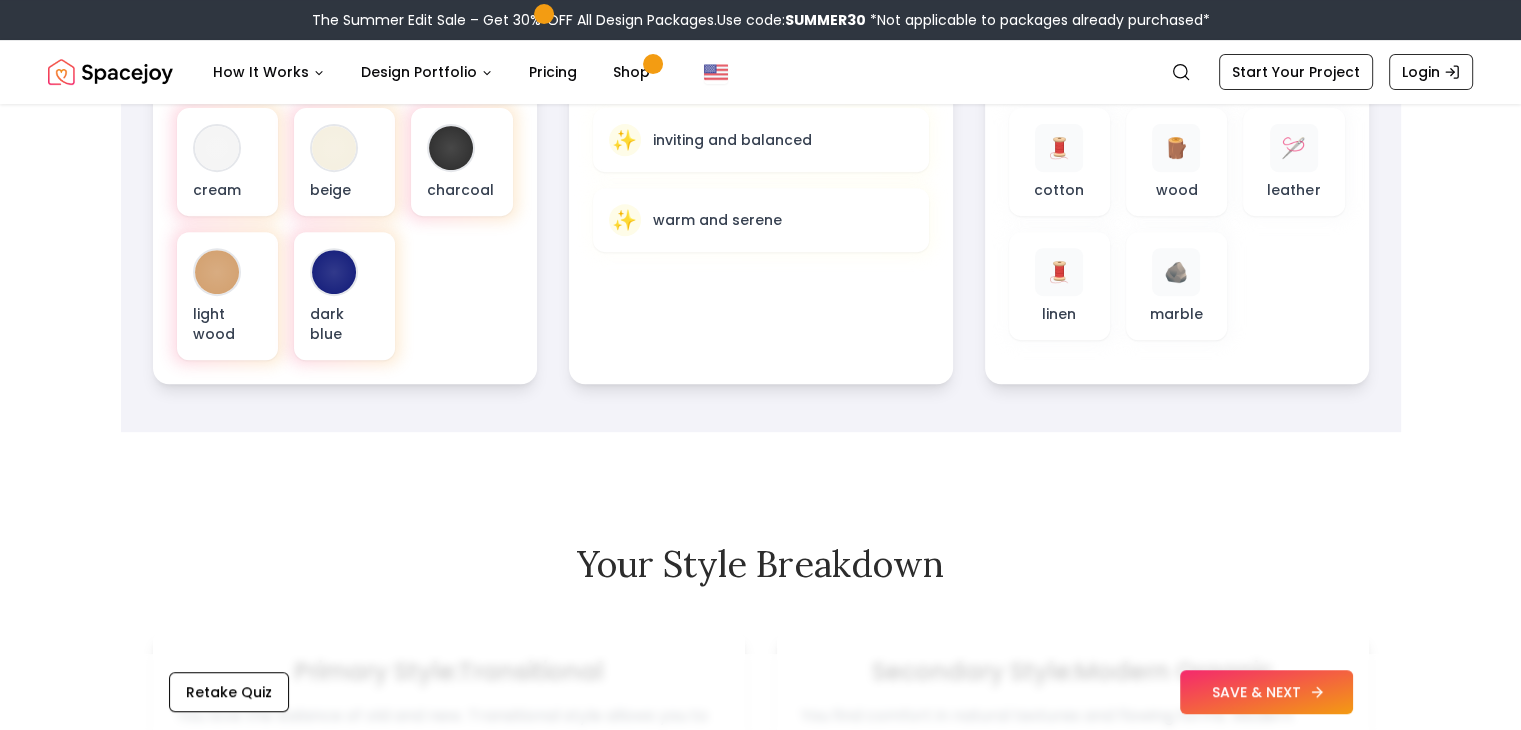 click on "SAVE & NEXT" at bounding box center (1266, 692) 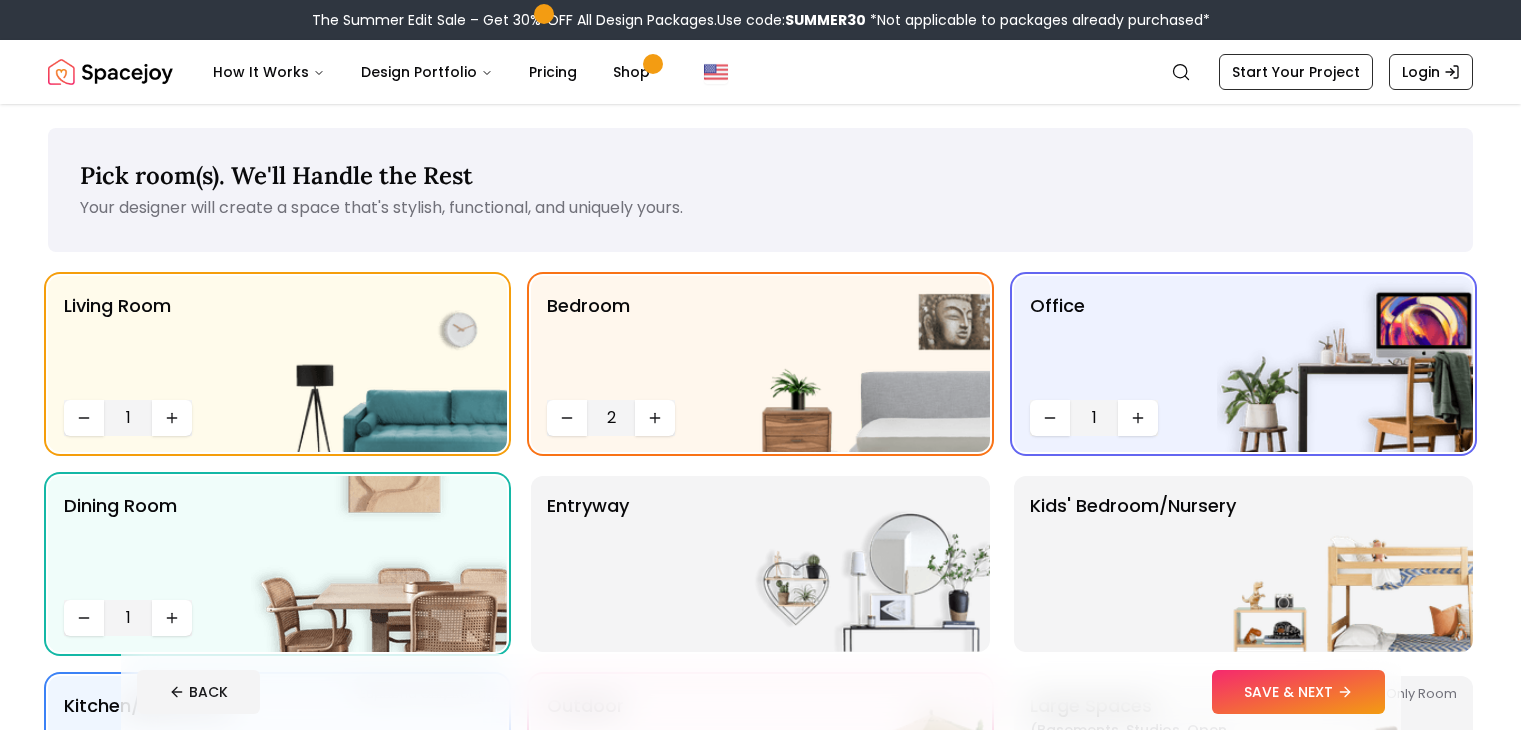 scroll, scrollTop: 0, scrollLeft: 0, axis: both 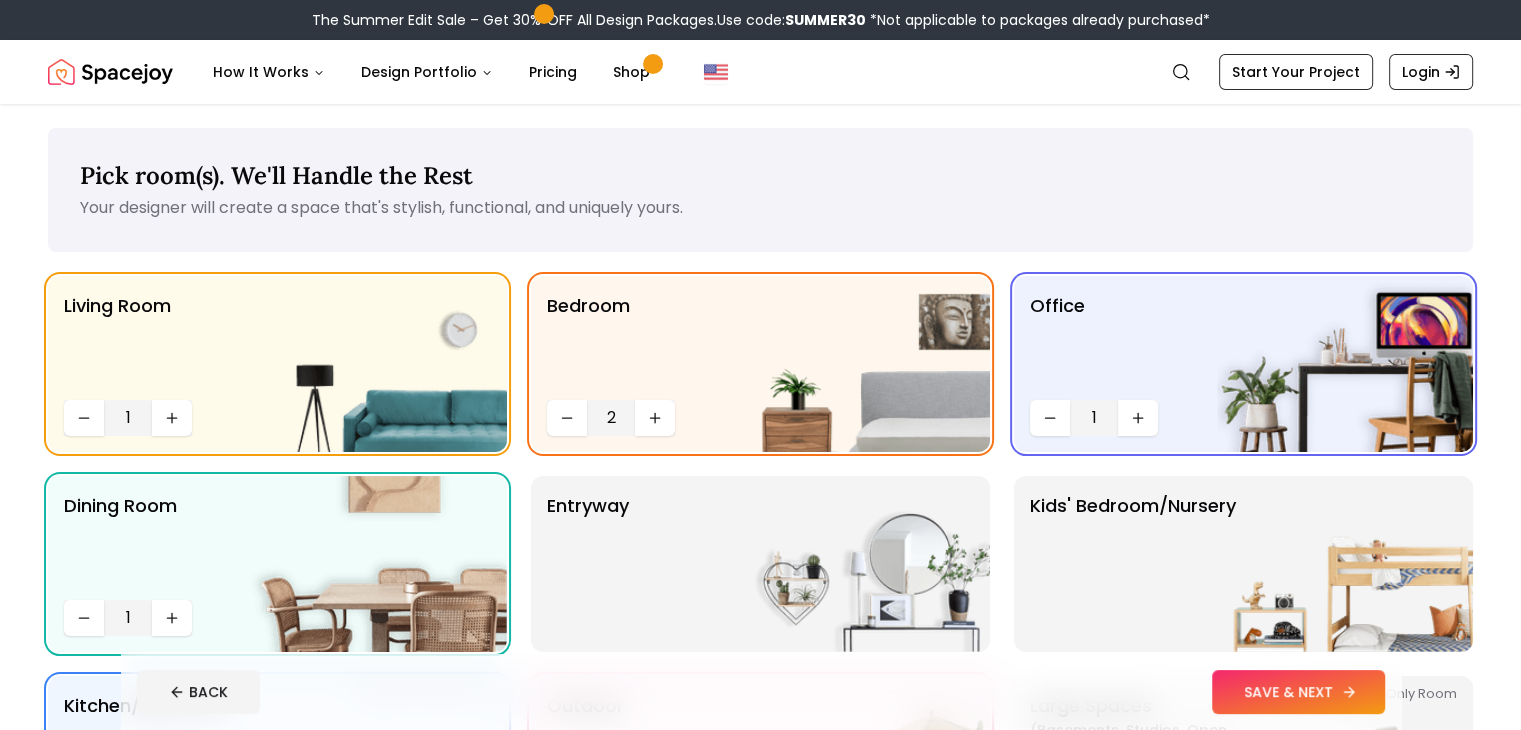 click on "SAVE & NEXT" at bounding box center (1298, 692) 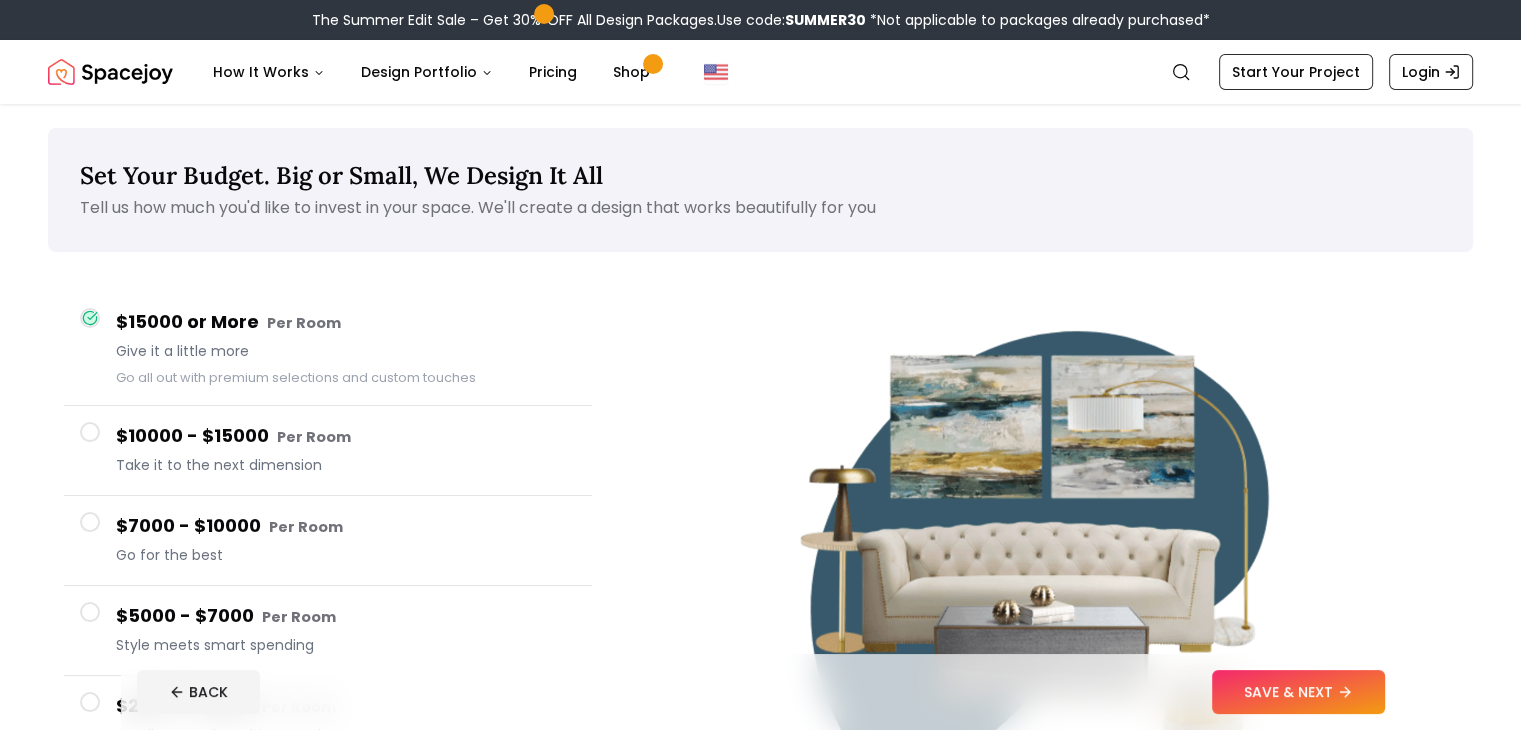 scroll, scrollTop: 200, scrollLeft: 0, axis: vertical 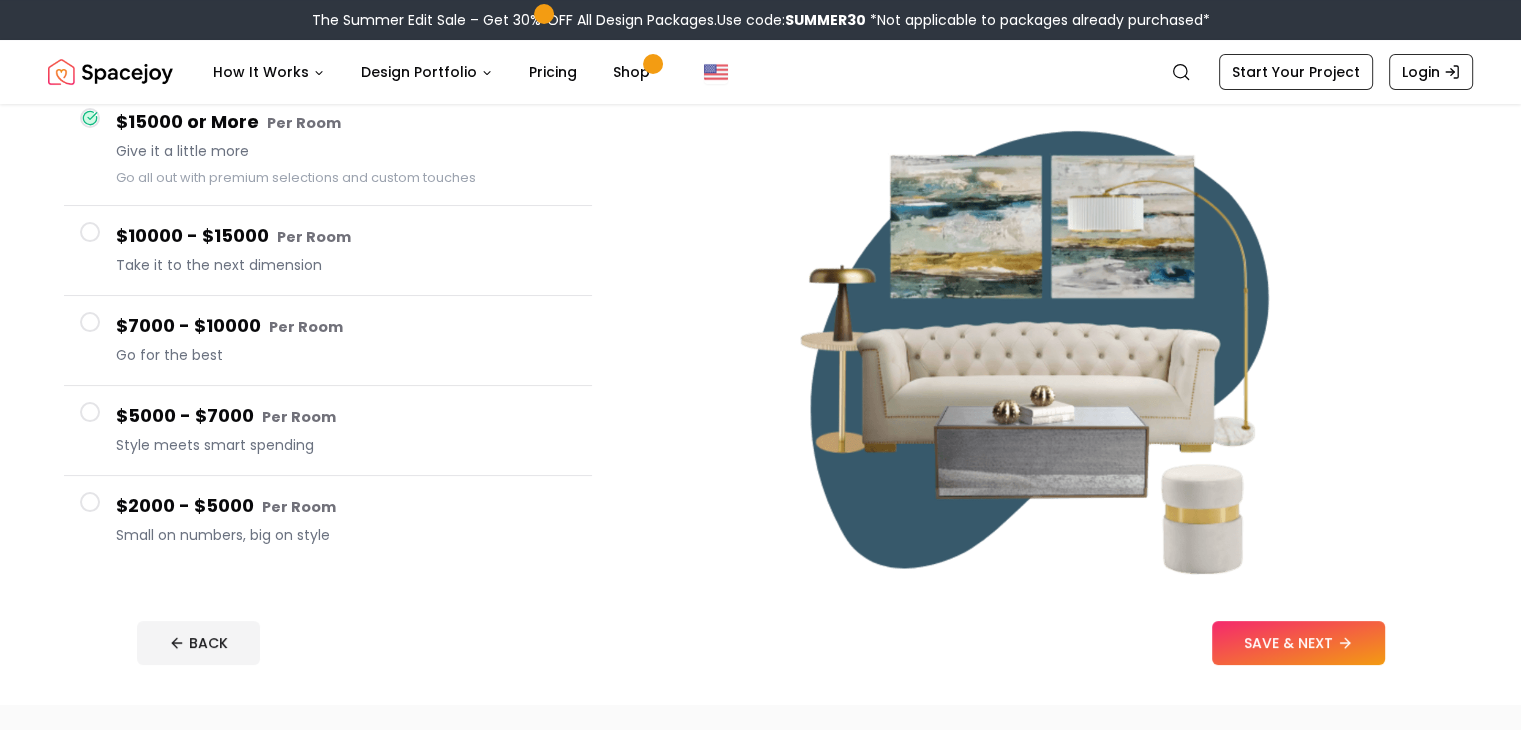 click on "$5000 - $7000    Per Room Style meets smart spending" at bounding box center (346, 430) 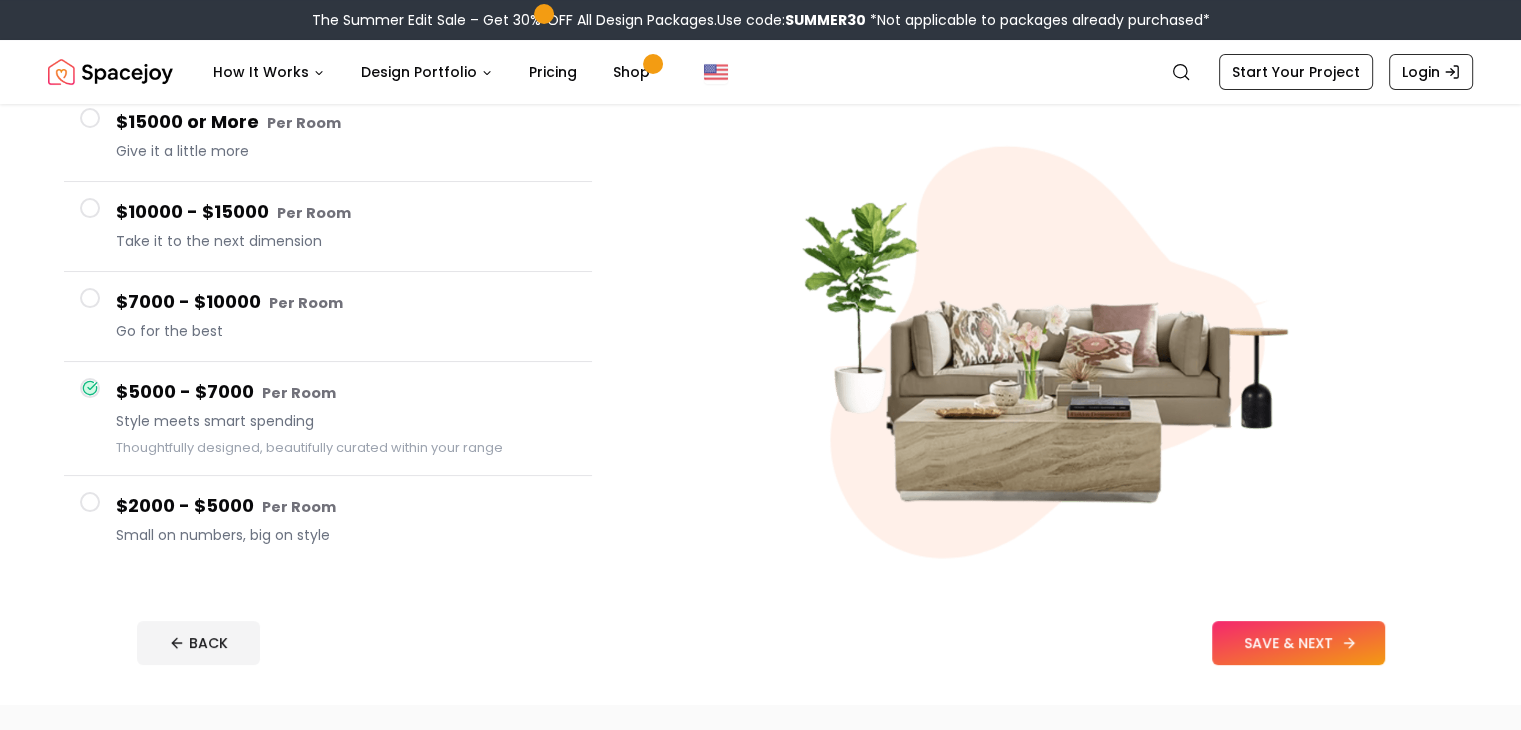 click on "SAVE & NEXT" at bounding box center (1298, 643) 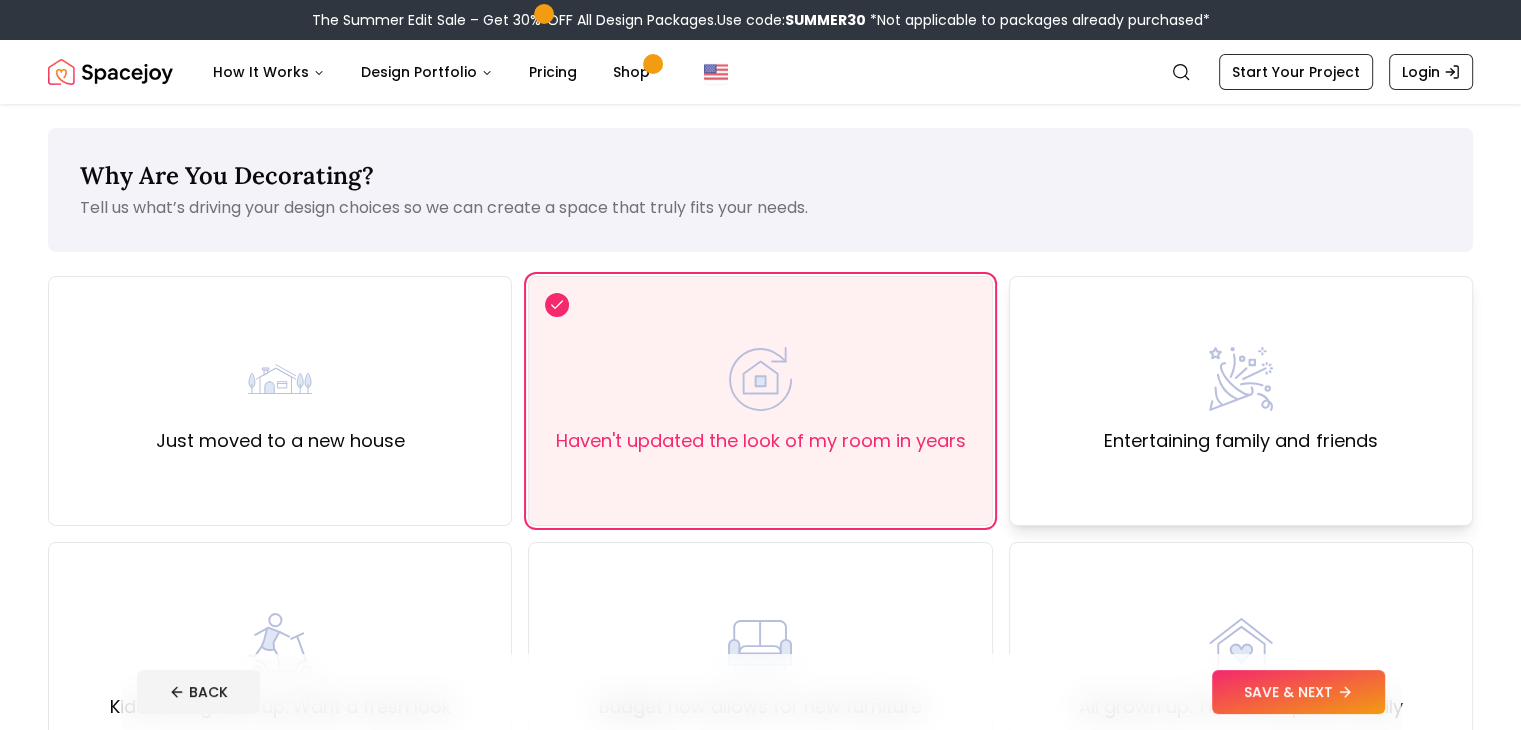 scroll, scrollTop: 200, scrollLeft: 0, axis: vertical 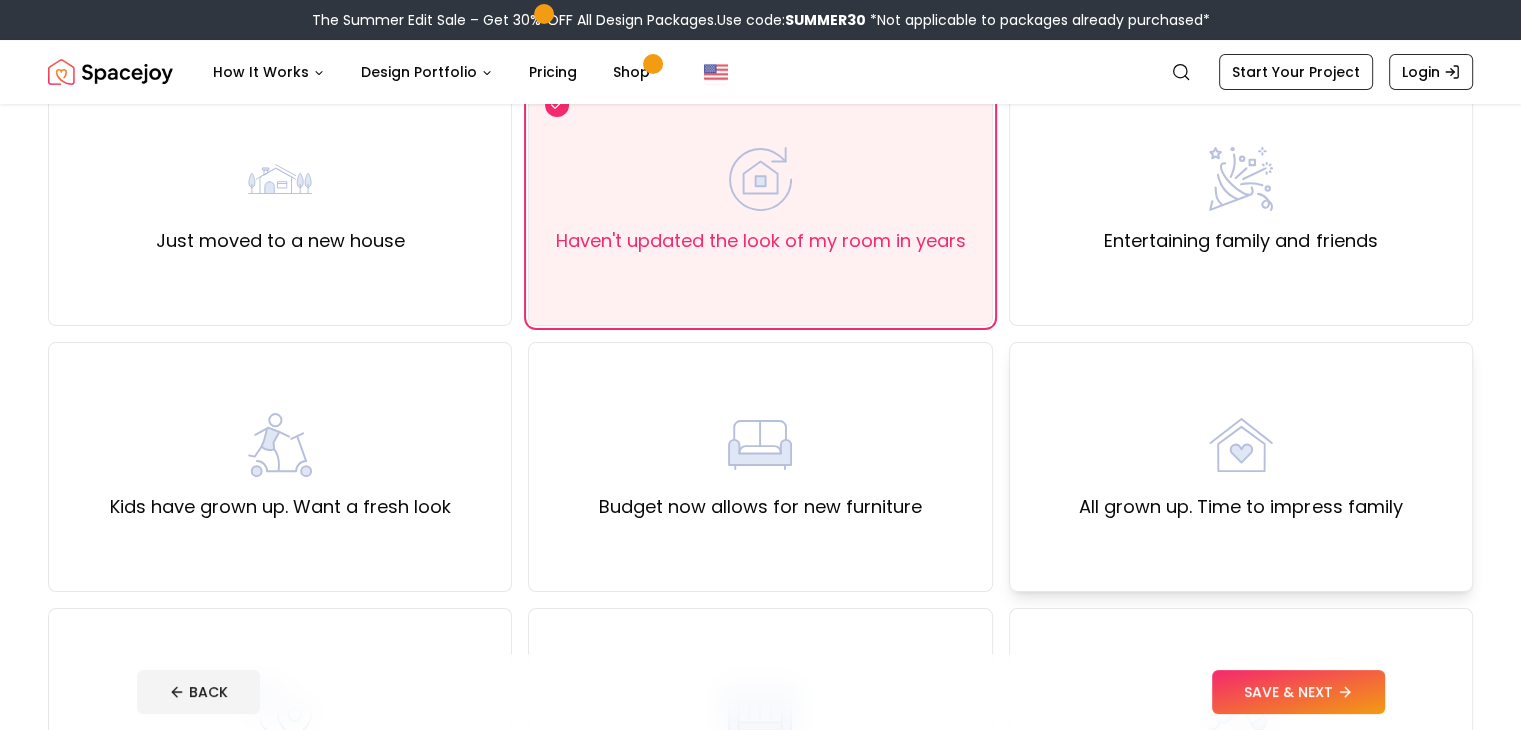 click on "All grown up. Time to impress family" at bounding box center (1240, 467) 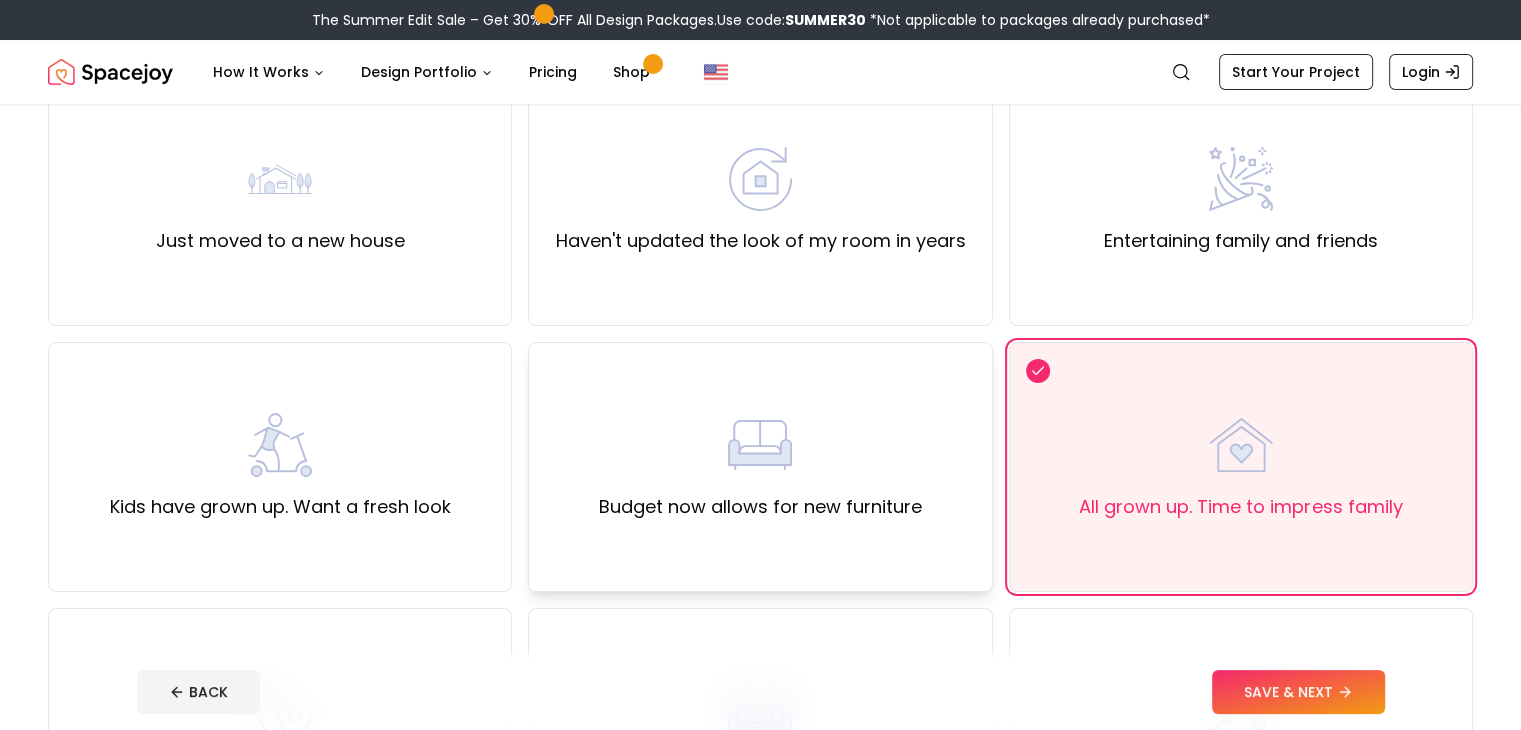 click on "Budget now allows for new furniture" at bounding box center (760, 467) 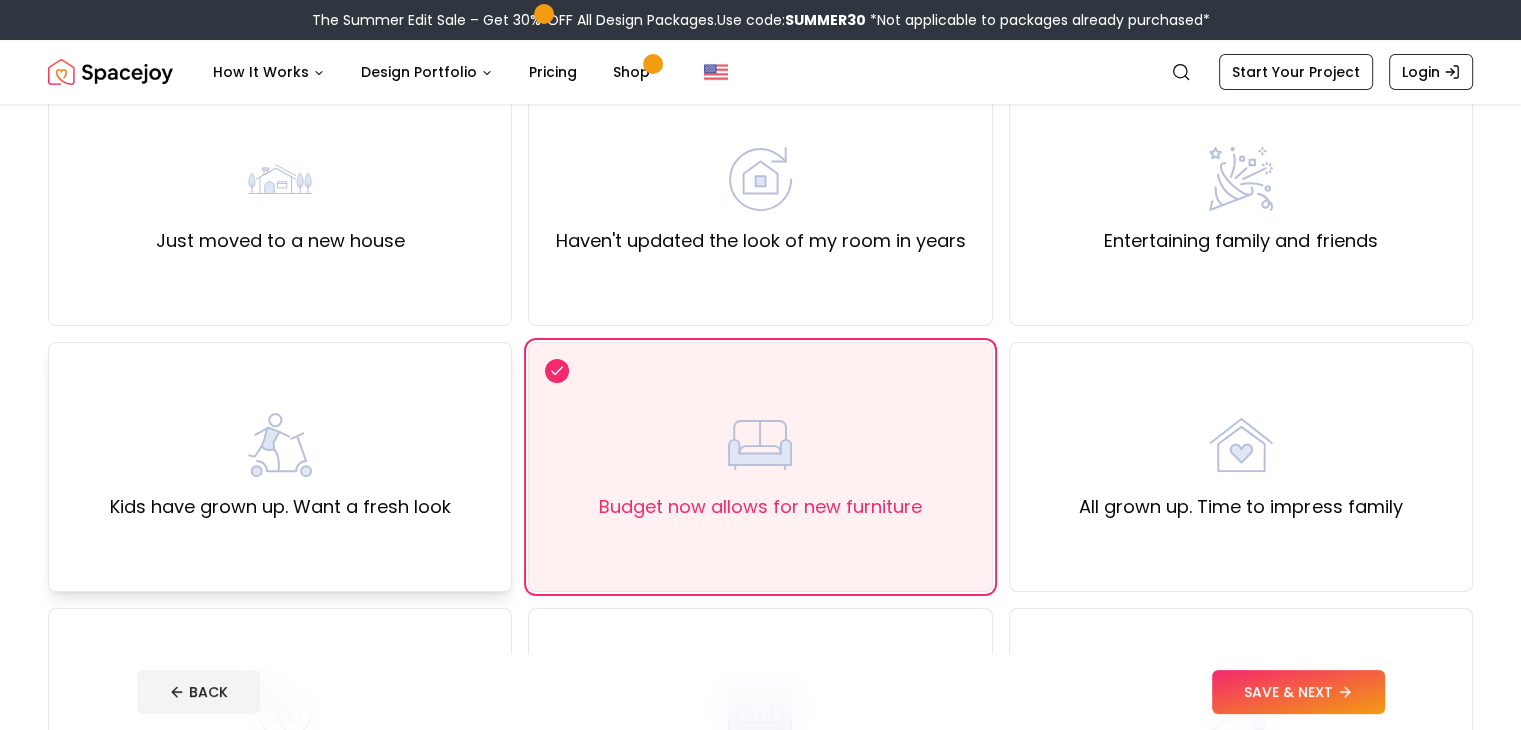 click on "Kids have grown up. Want a fresh look" at bounding box center (280, 467) 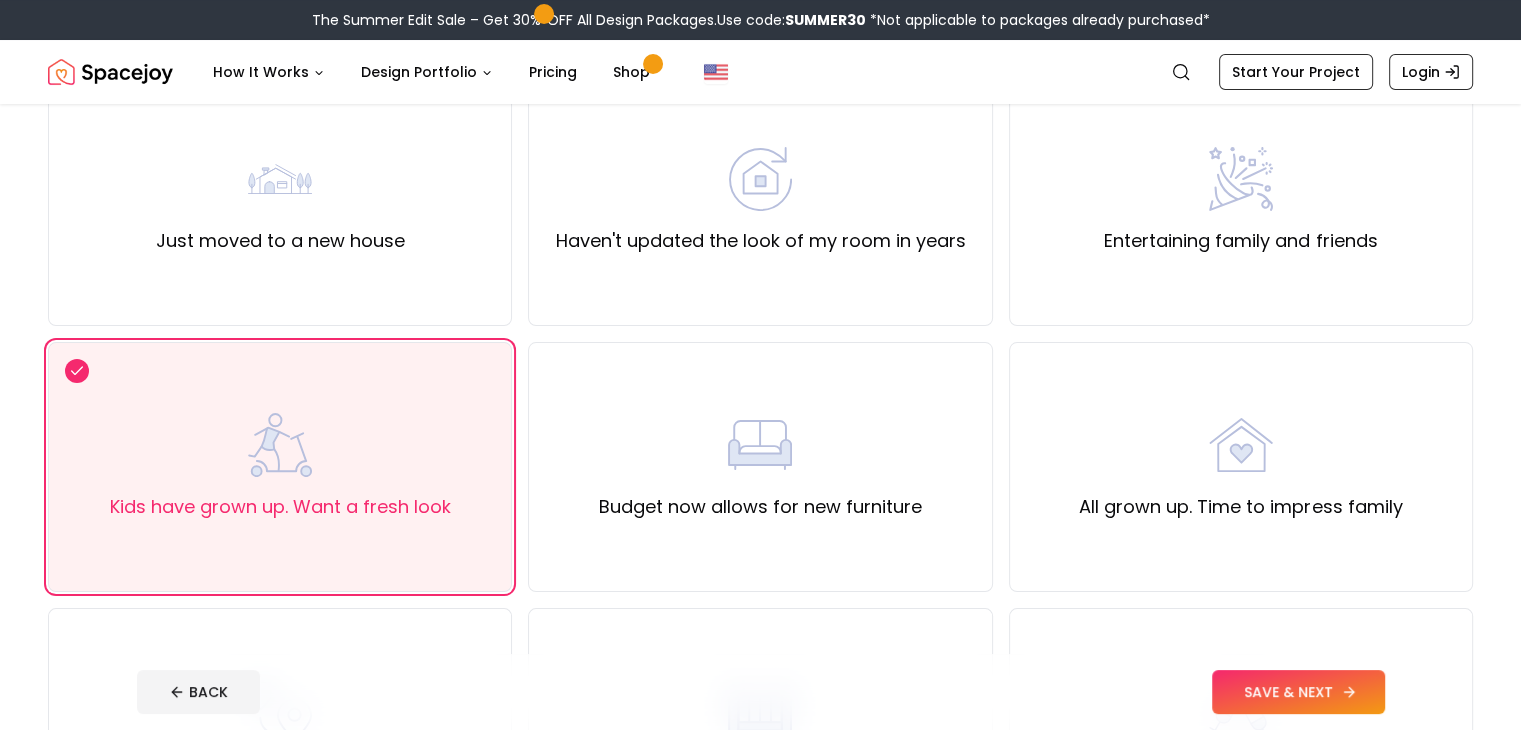 click on "SAVE & NEXT" at bounding box center (1298, 692) 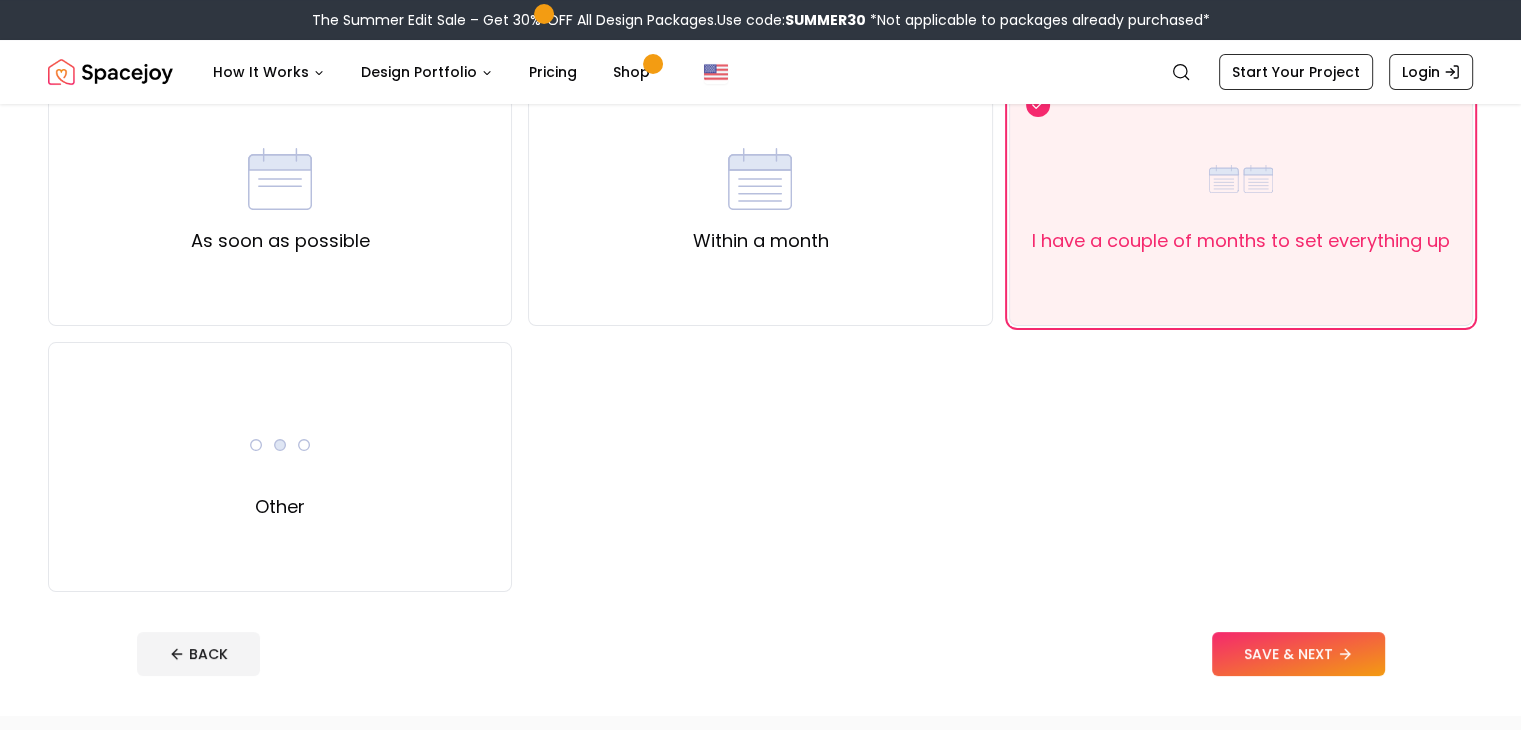 scroll, scrollTop: 0, scrollLeft: 0, axis: both 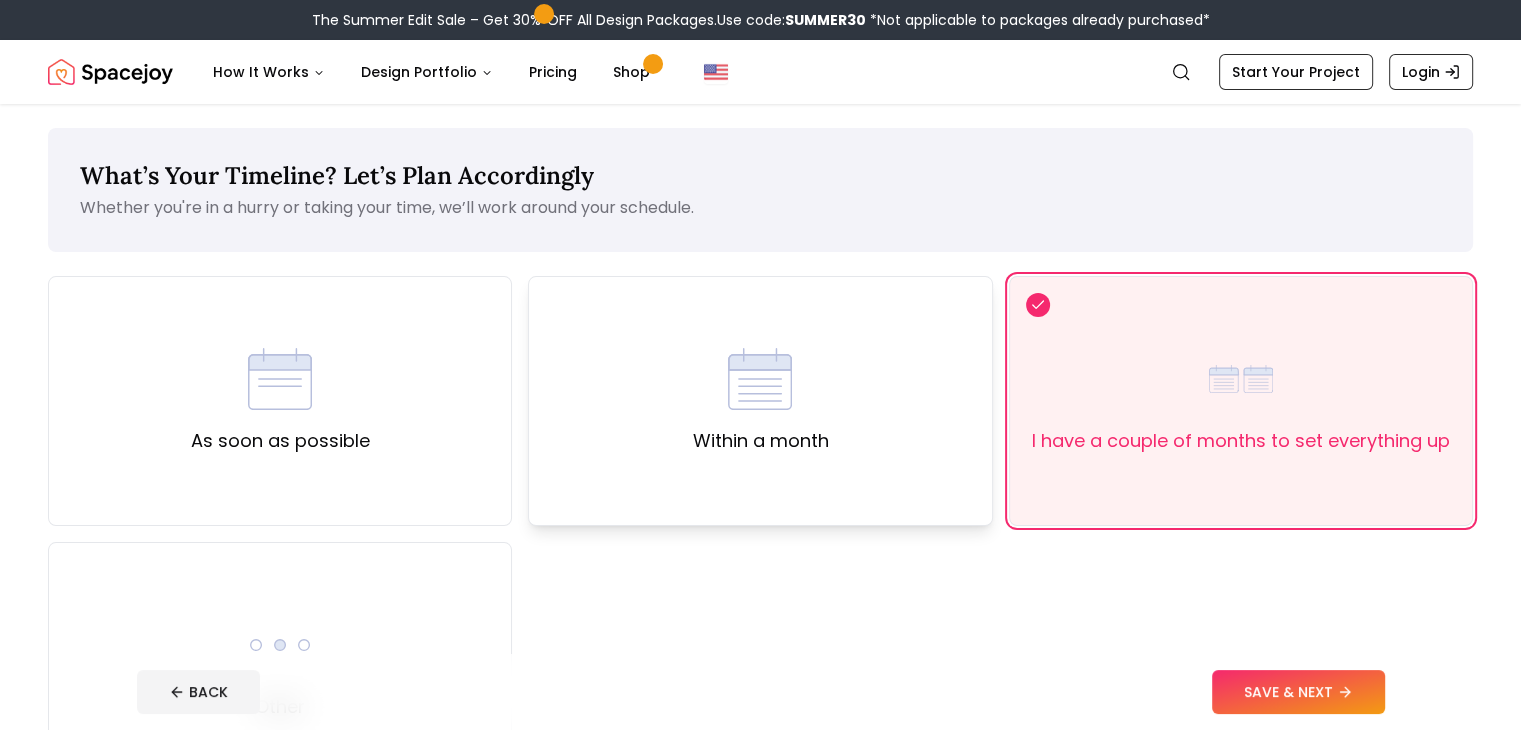 click on "Within a month" at bounding box center (760, 401) 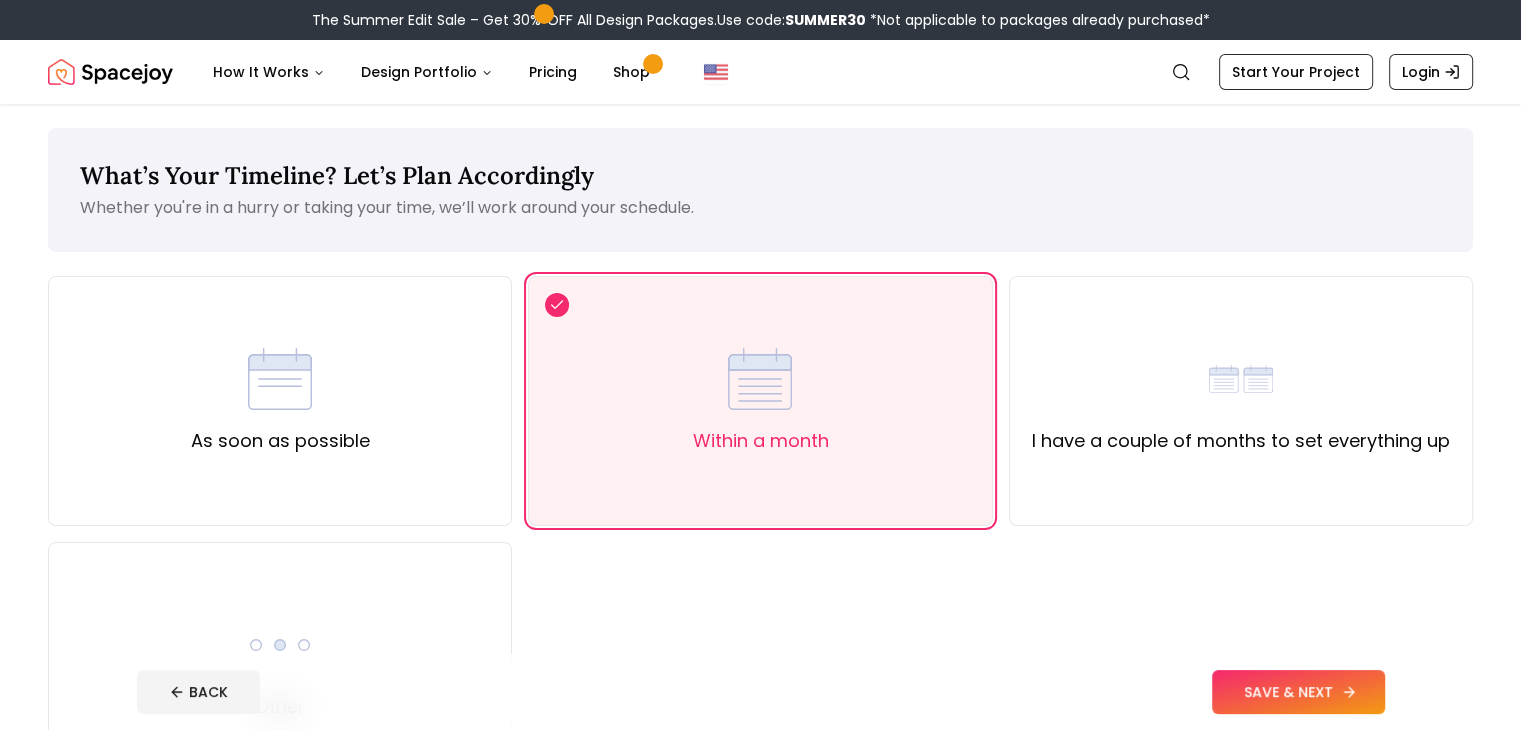 click on "SAVE & NEXT" at bounding box center (1298, 692) 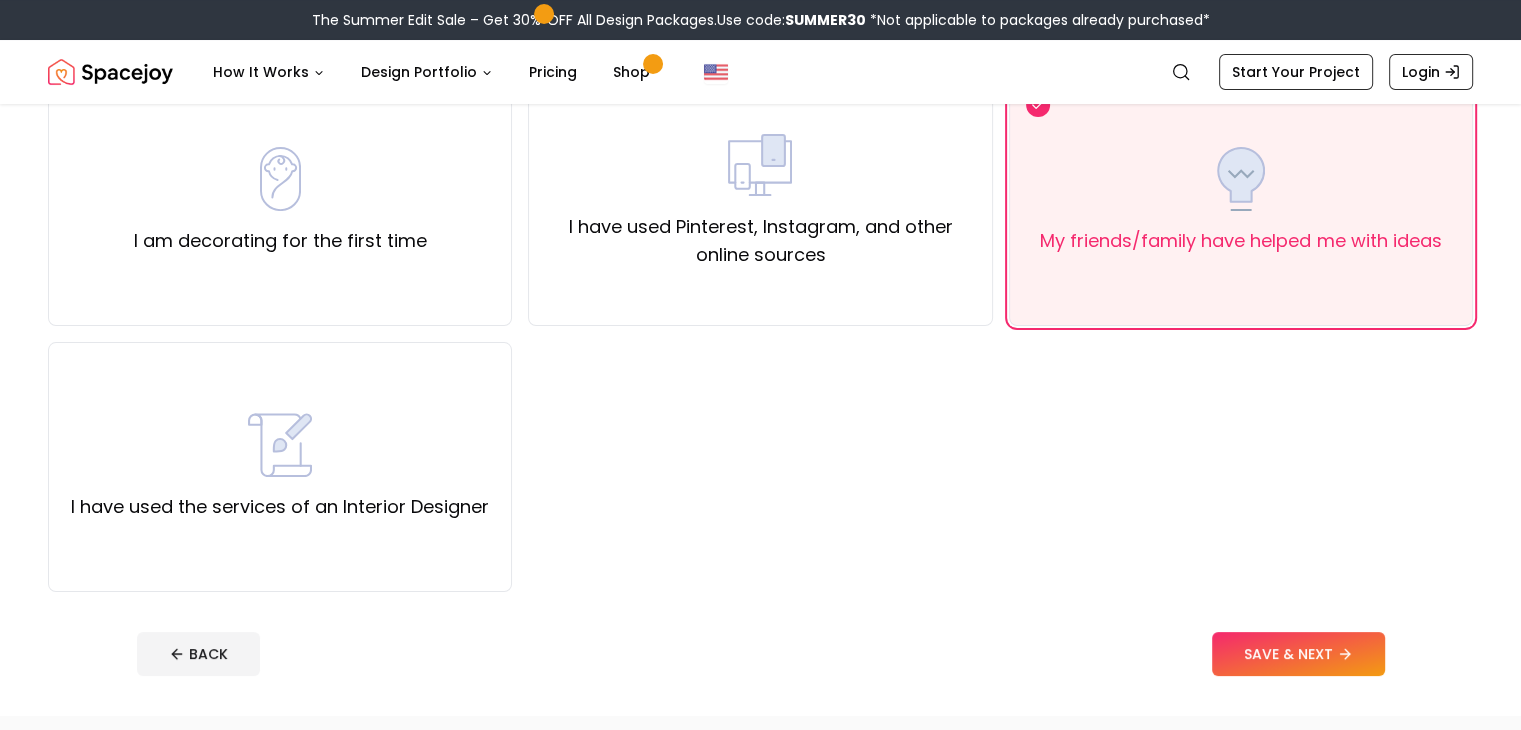 scroll, scrollTop: 0, scrollLeft: 0, axis: both 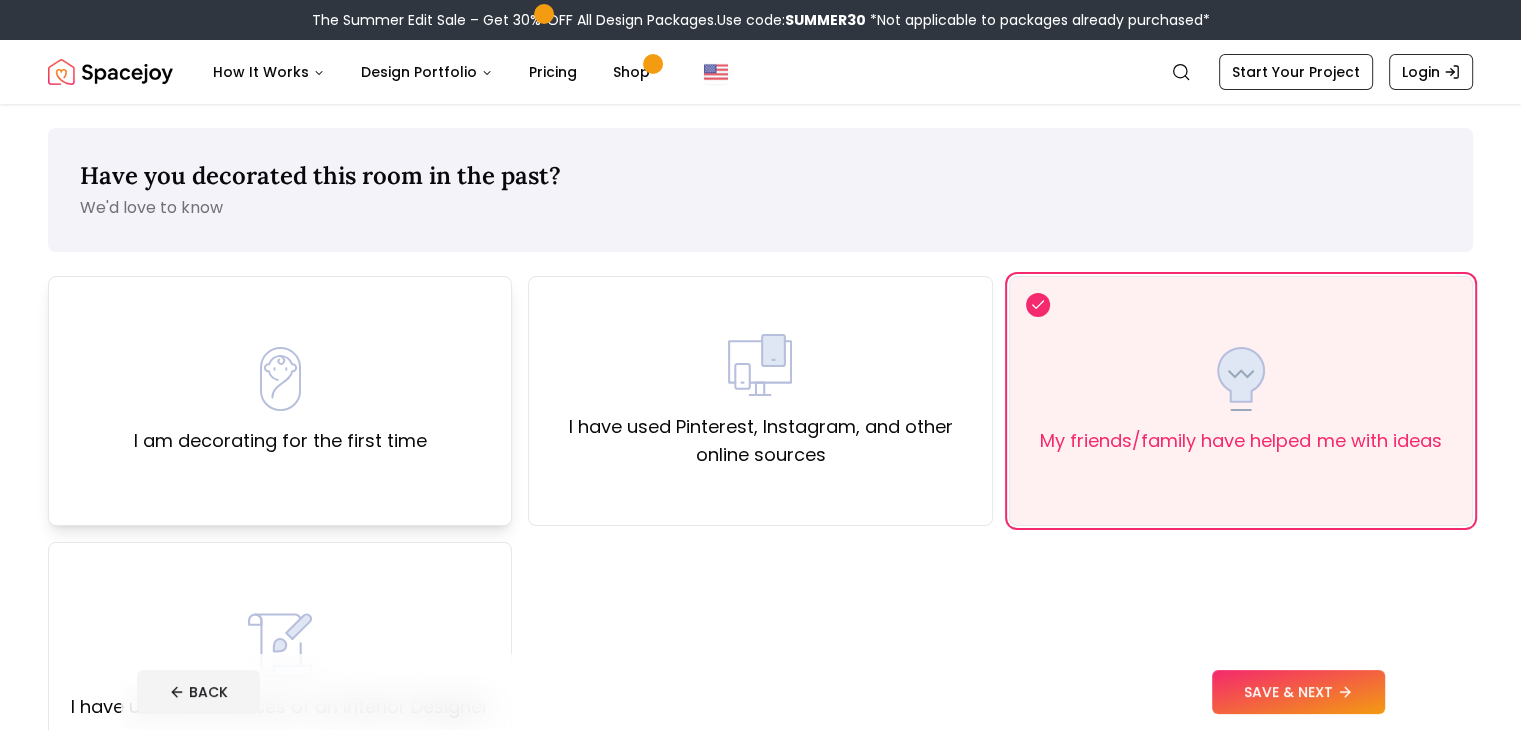 click on "I am decorating for the first time" at bounding box center (280, 401) 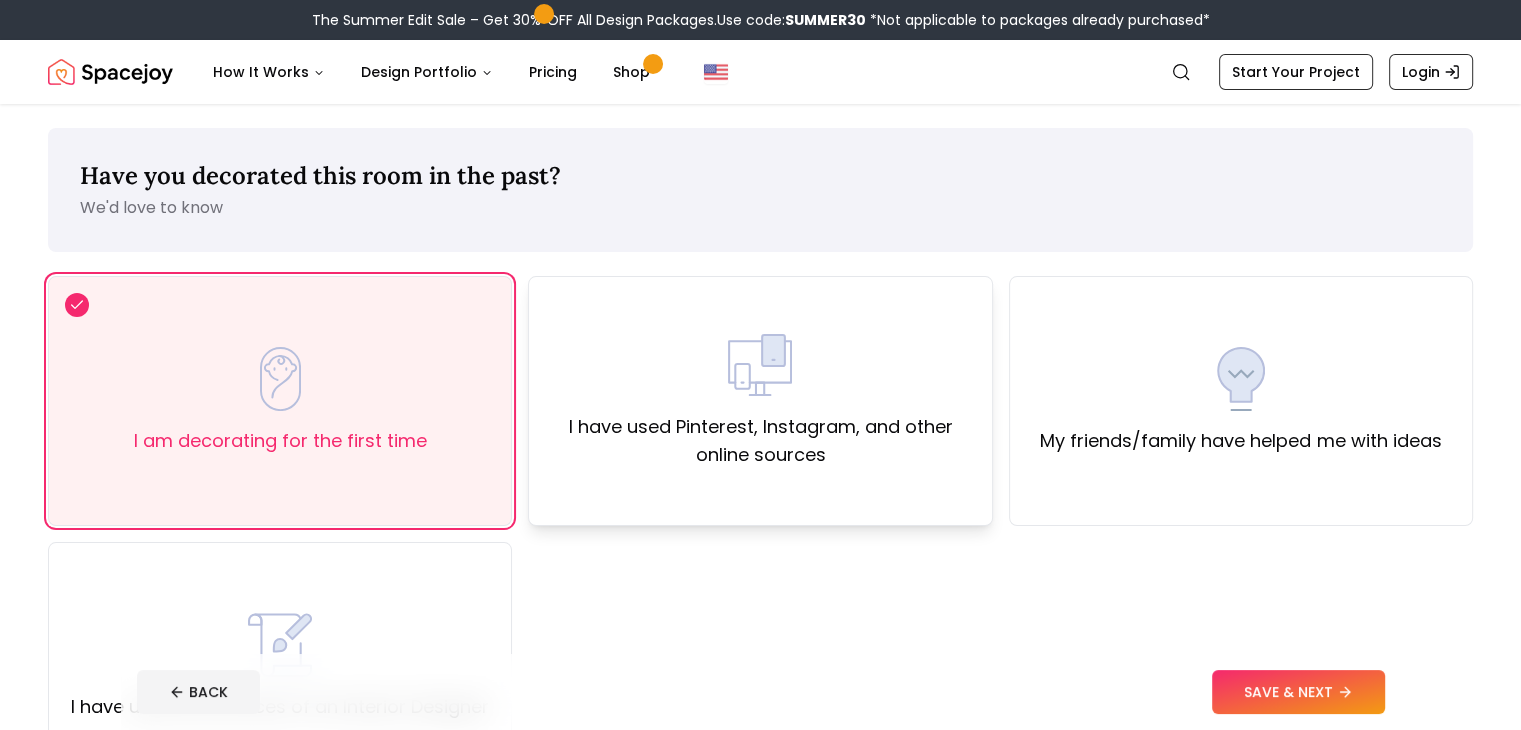 click at bounding box center [760, 365] 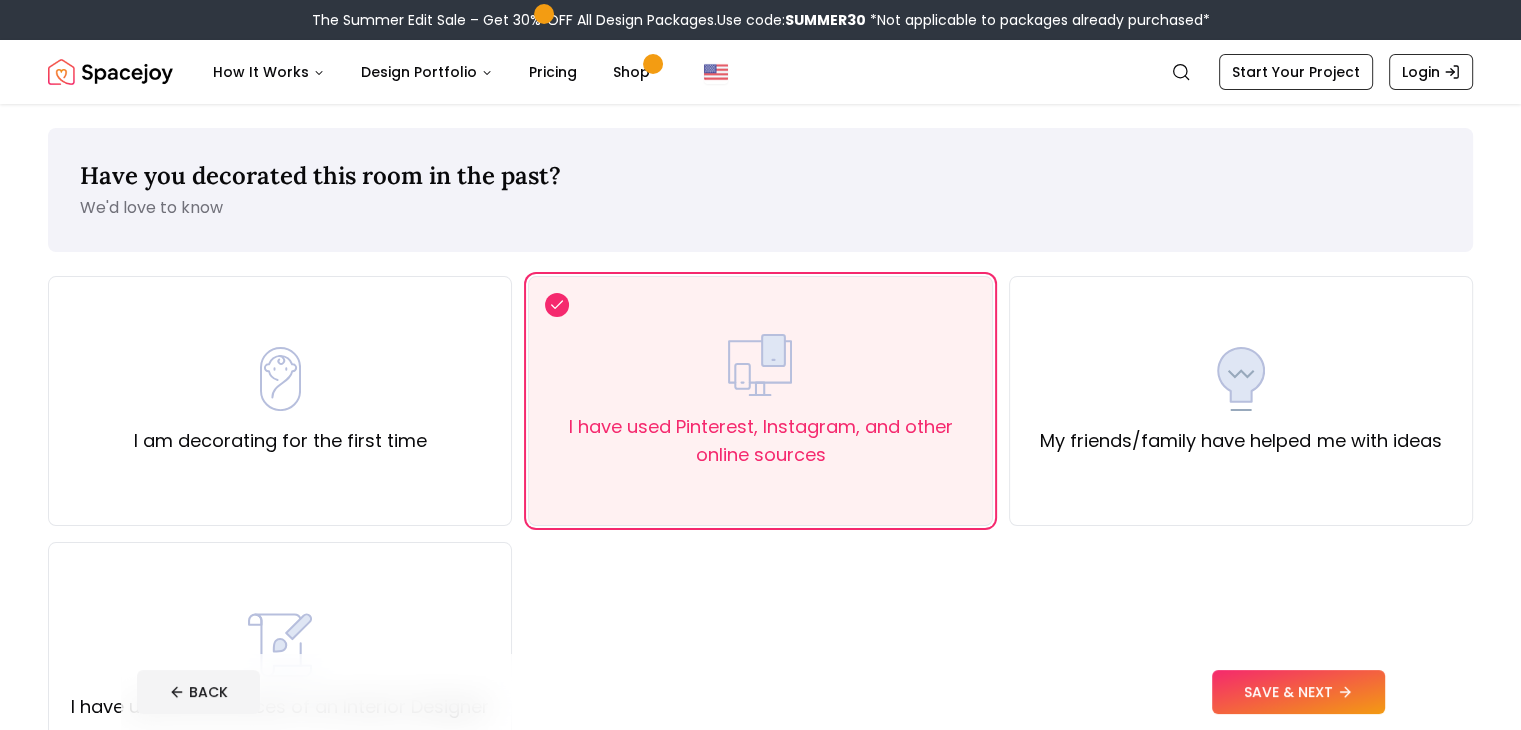 click on "BACK SAVE & NEXT" at bounding box center (761, 692) 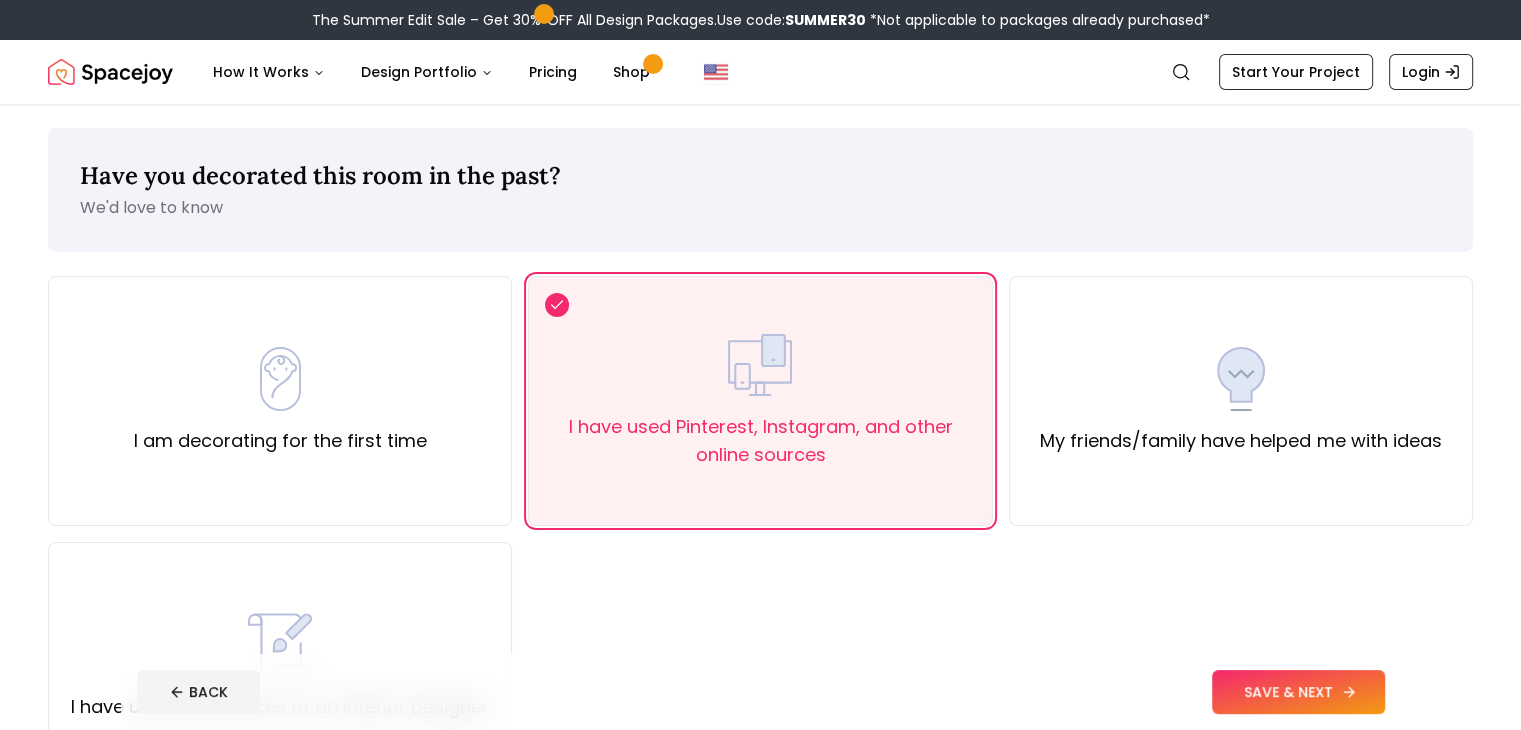 click on "SAVE & NEXT" at bounding box center [1298, 692] 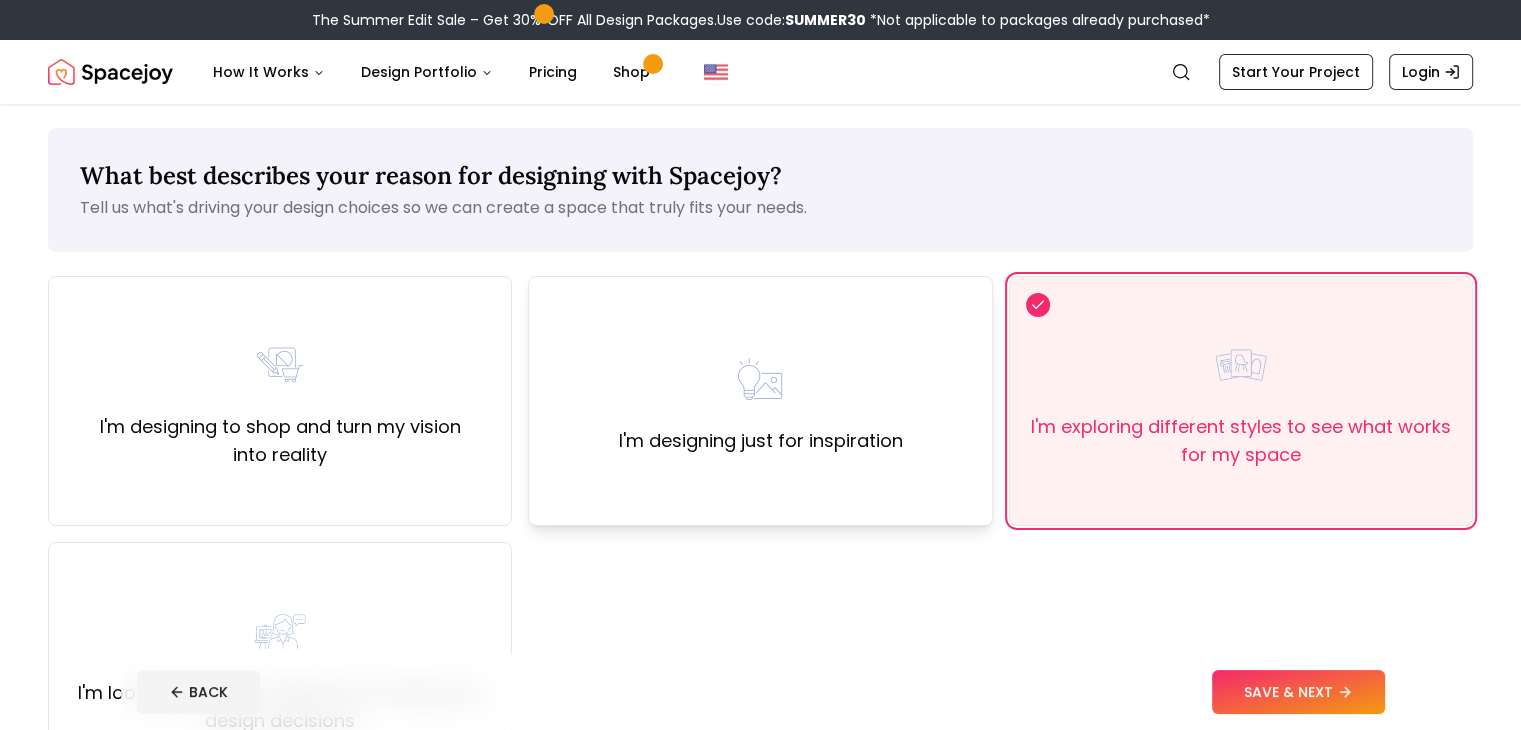 click on "I'm designing just for inspiration" at bounding box center [760, 401] 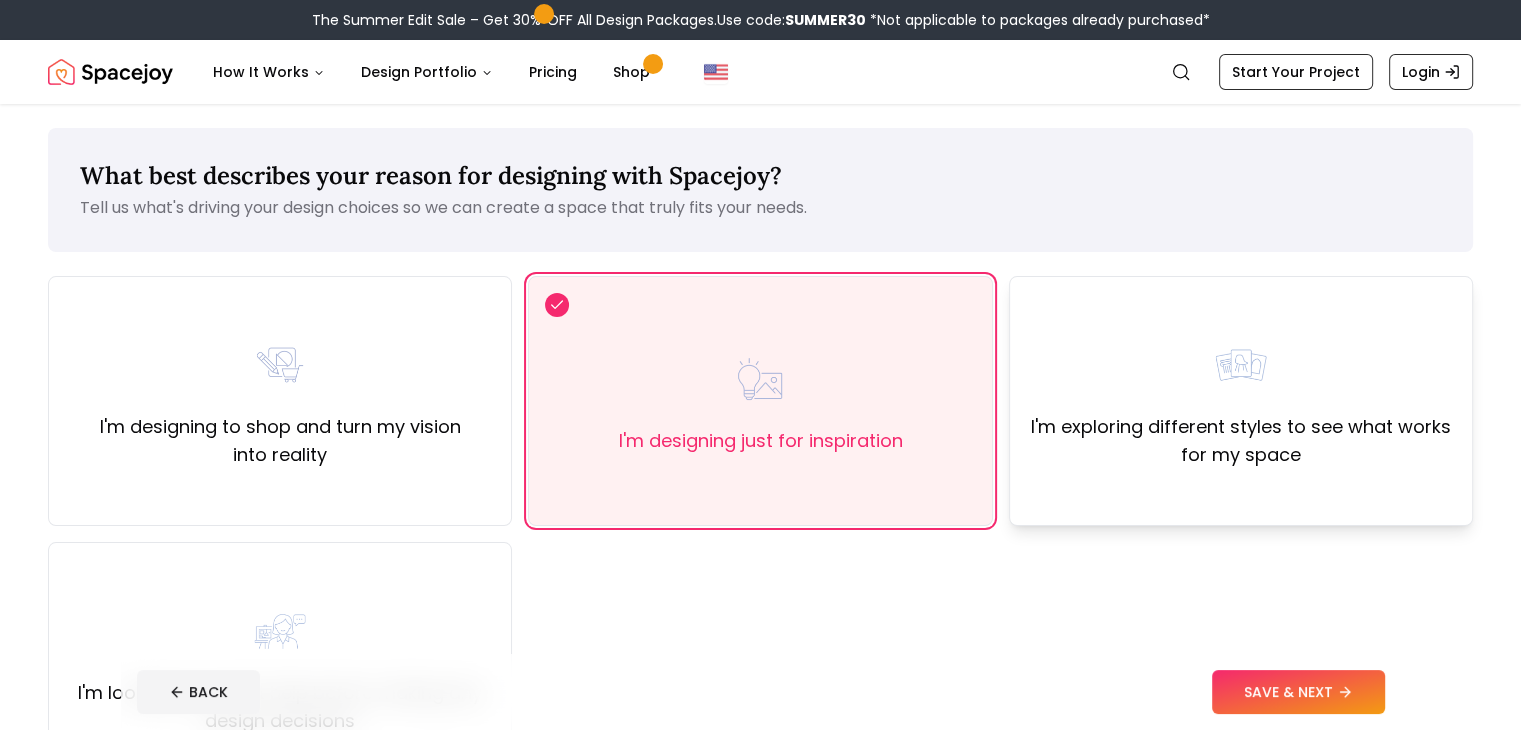 click on "I'm exploring different styles to see what works for my space" at bounding box center [1241, 441] 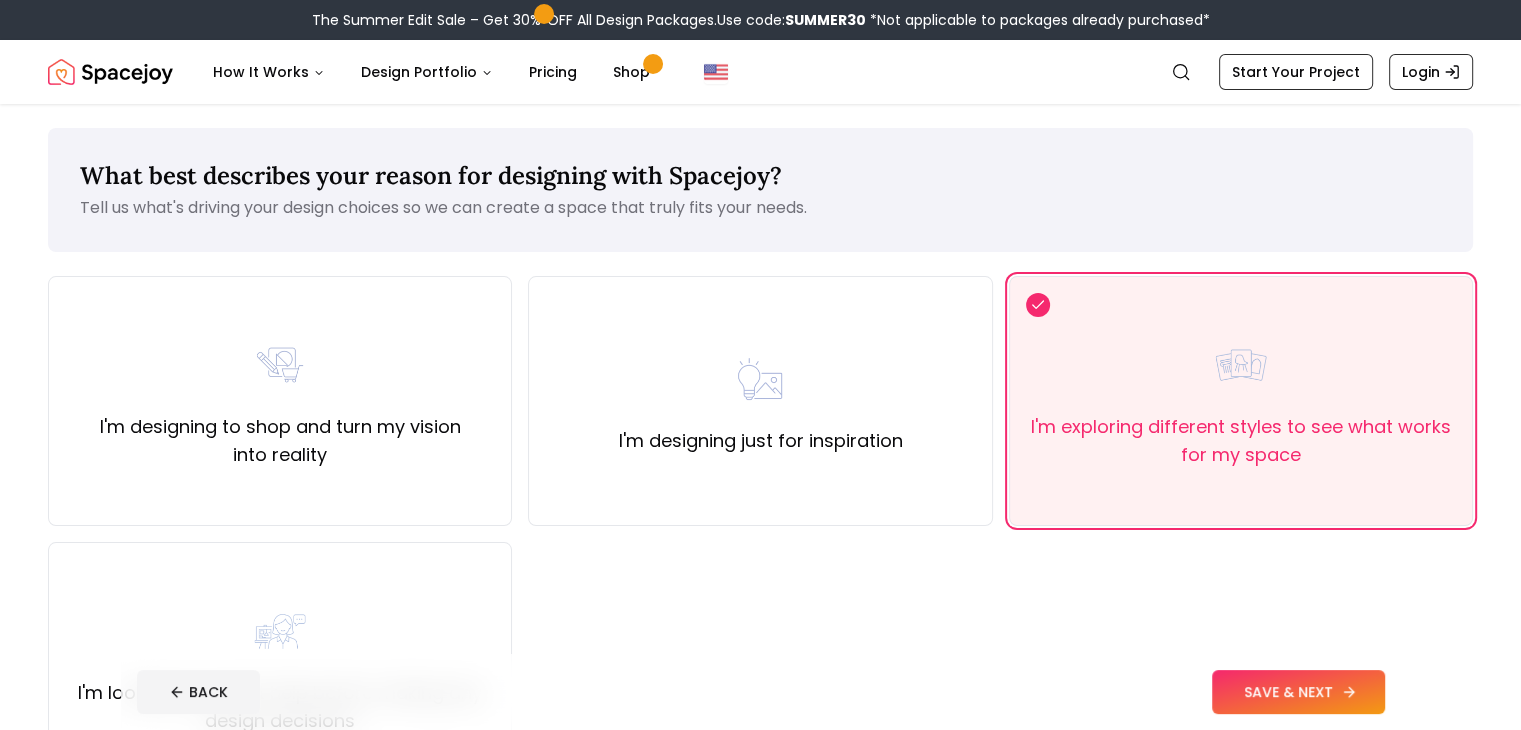 click on "SAVE & NEXT" at bounding box center (1298, 692) 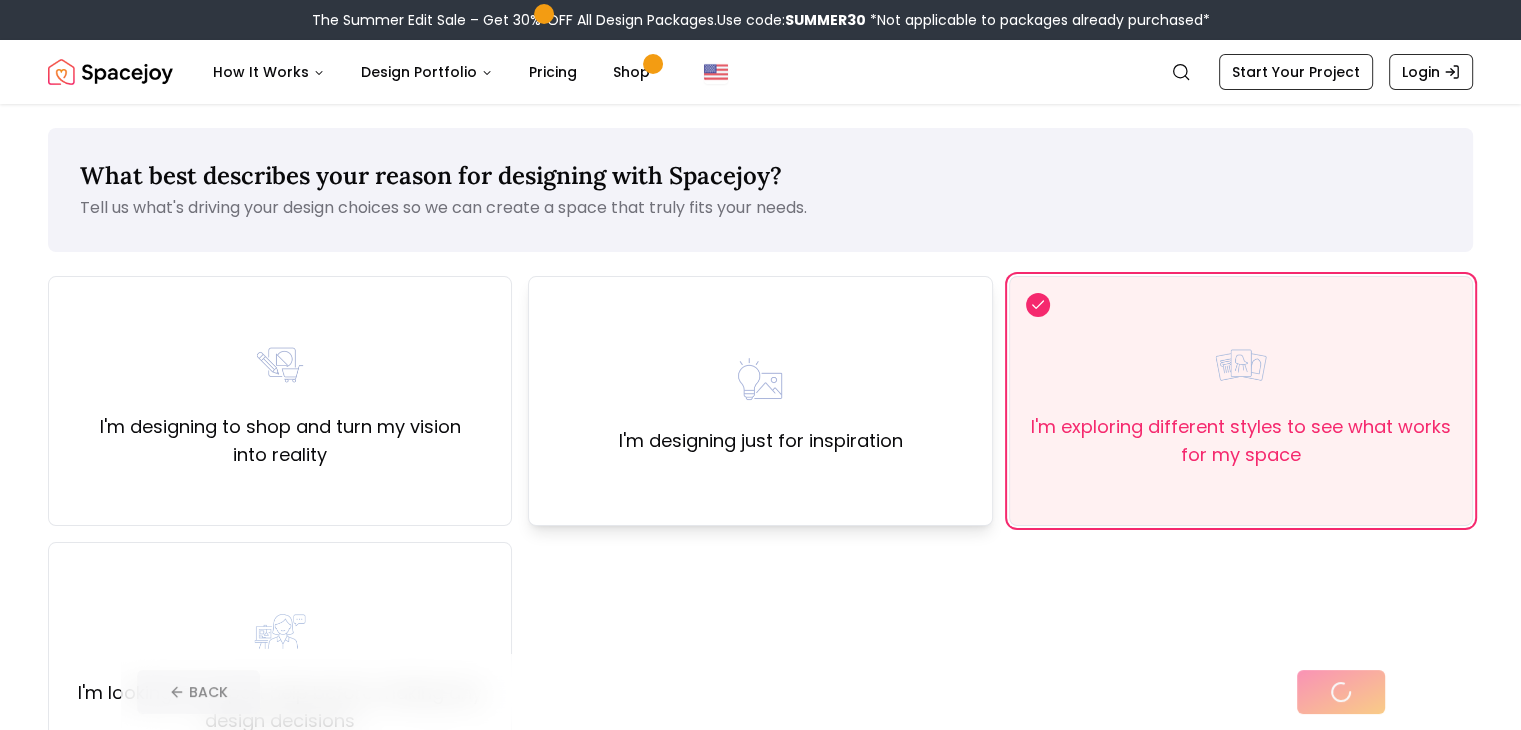 scroll, scrollTop: 200, scrollLeft: 0, axis: vertical 